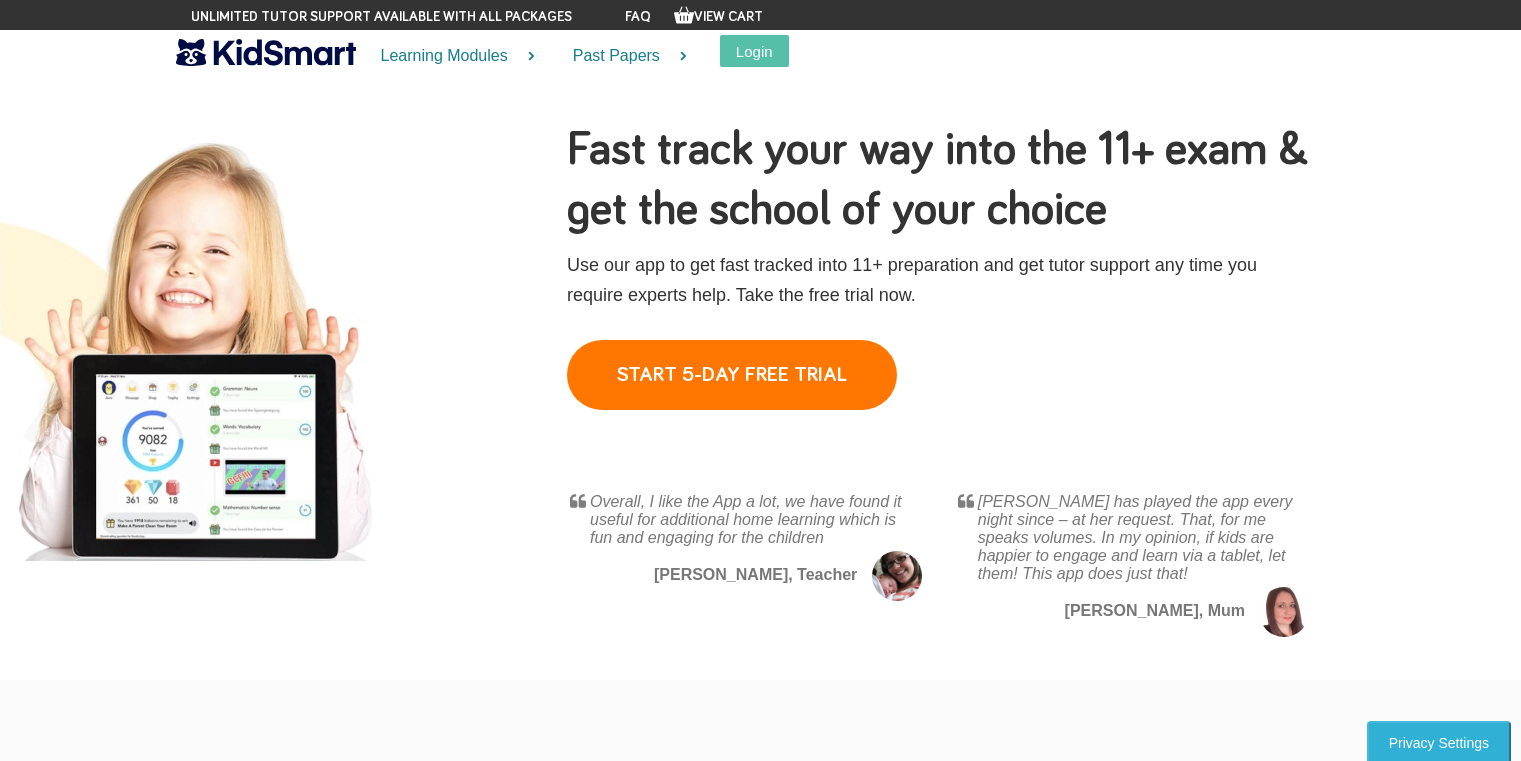 scroll, scrollTop: 0, scrollLeft: 0, axis: both 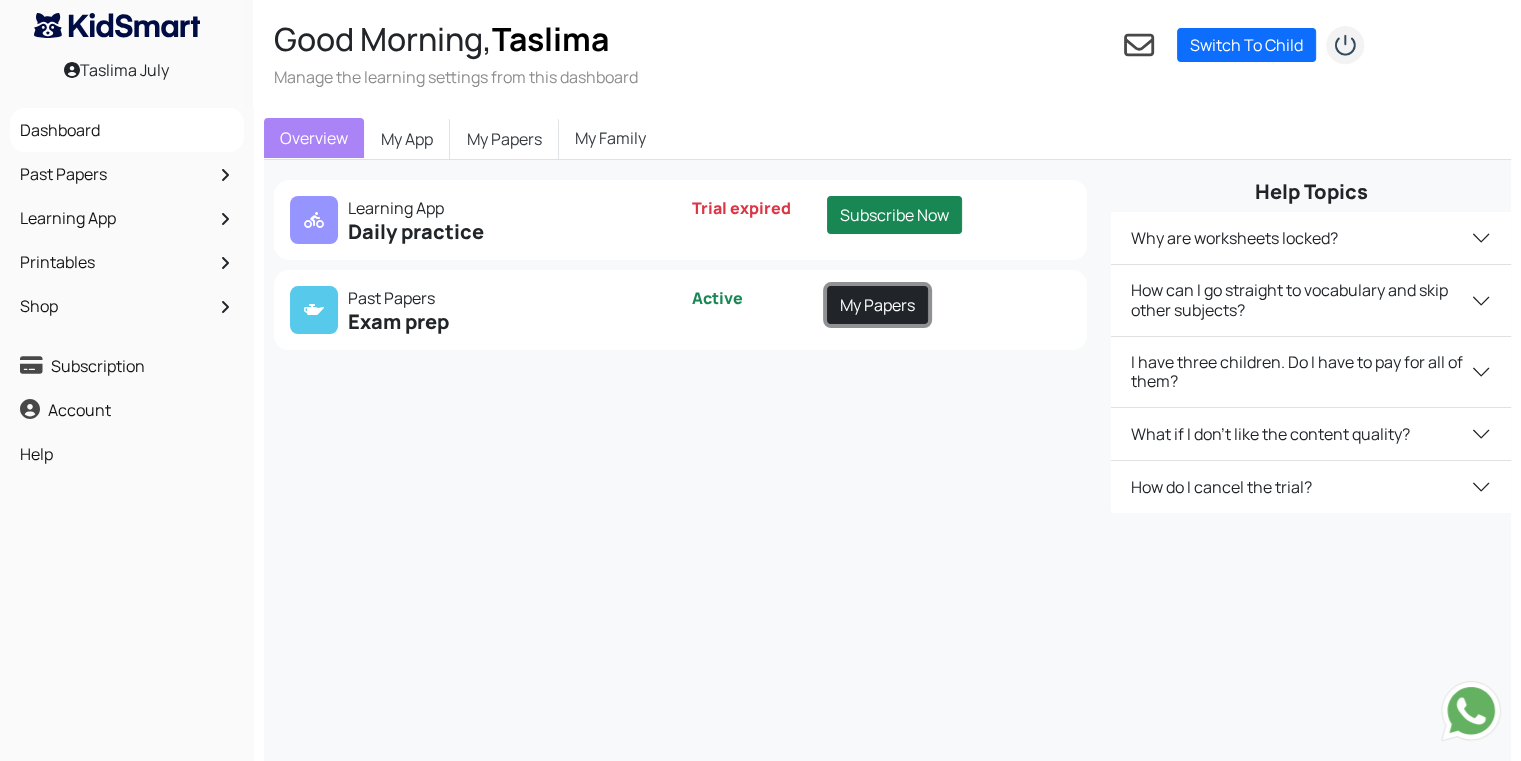 click on "My Papers" at bounding box center (877, 305) 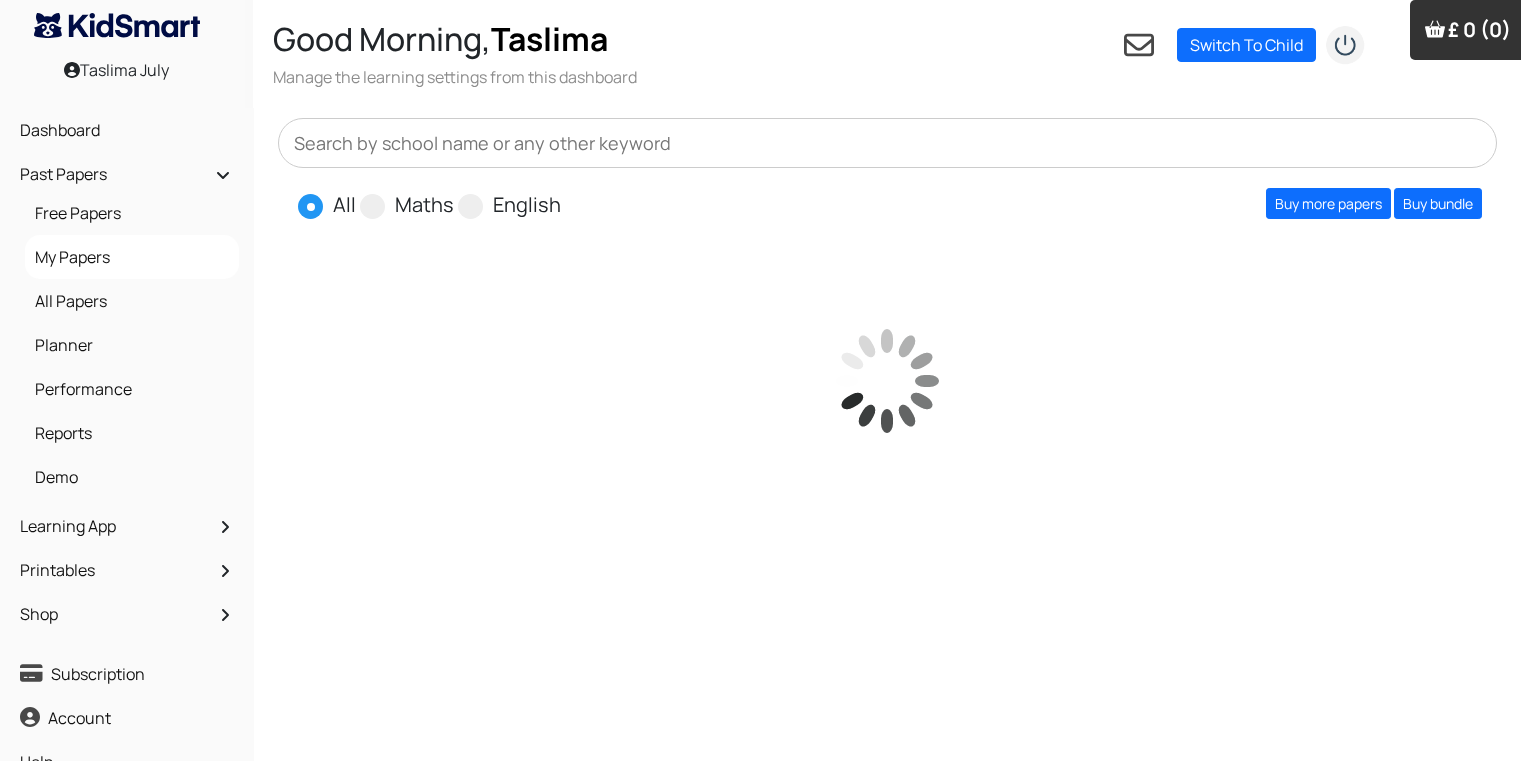 scroll, scrollTop: 0, scrollLeft: 0, axis: both 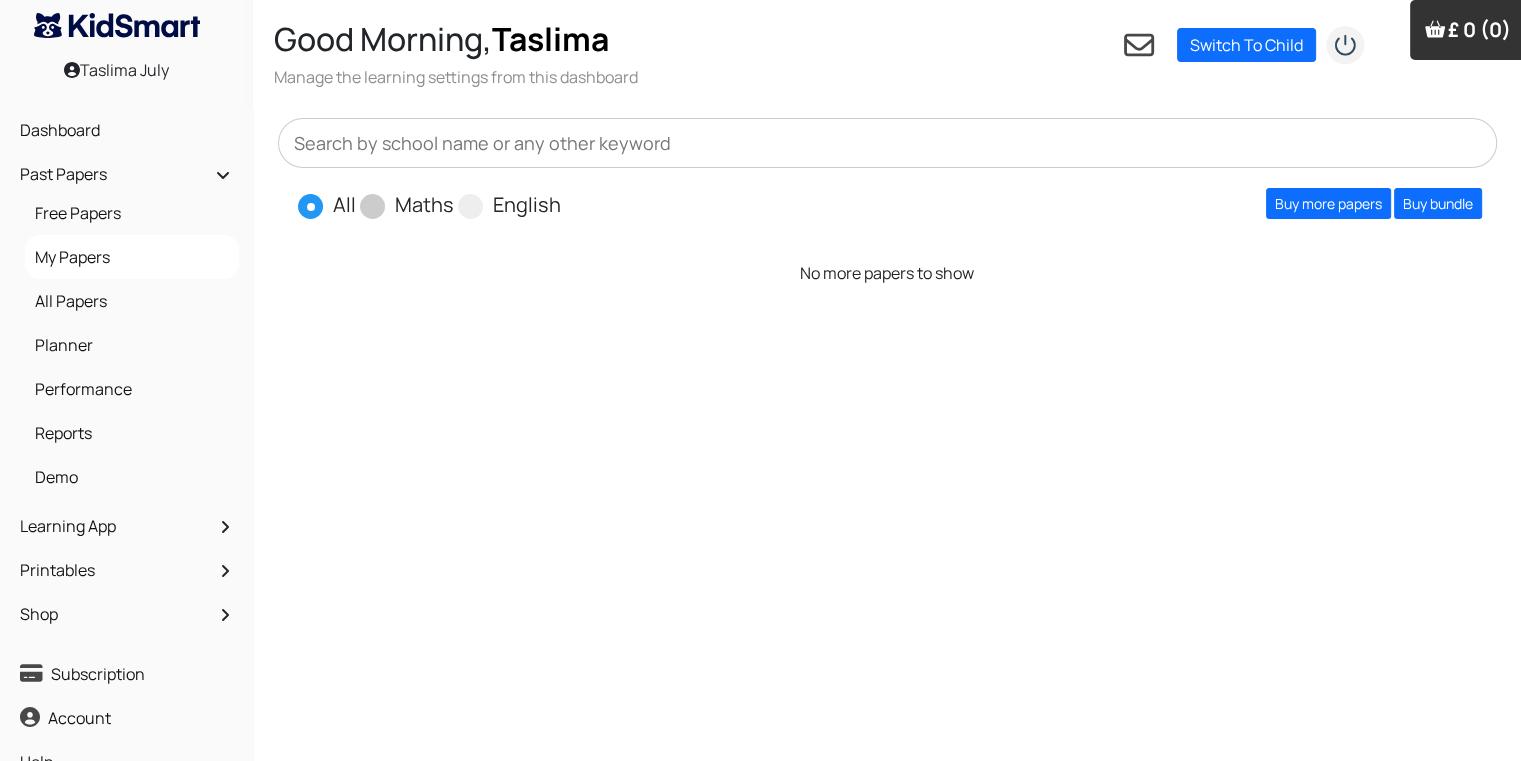 click on "Maths" at bounding box center (424, 205) 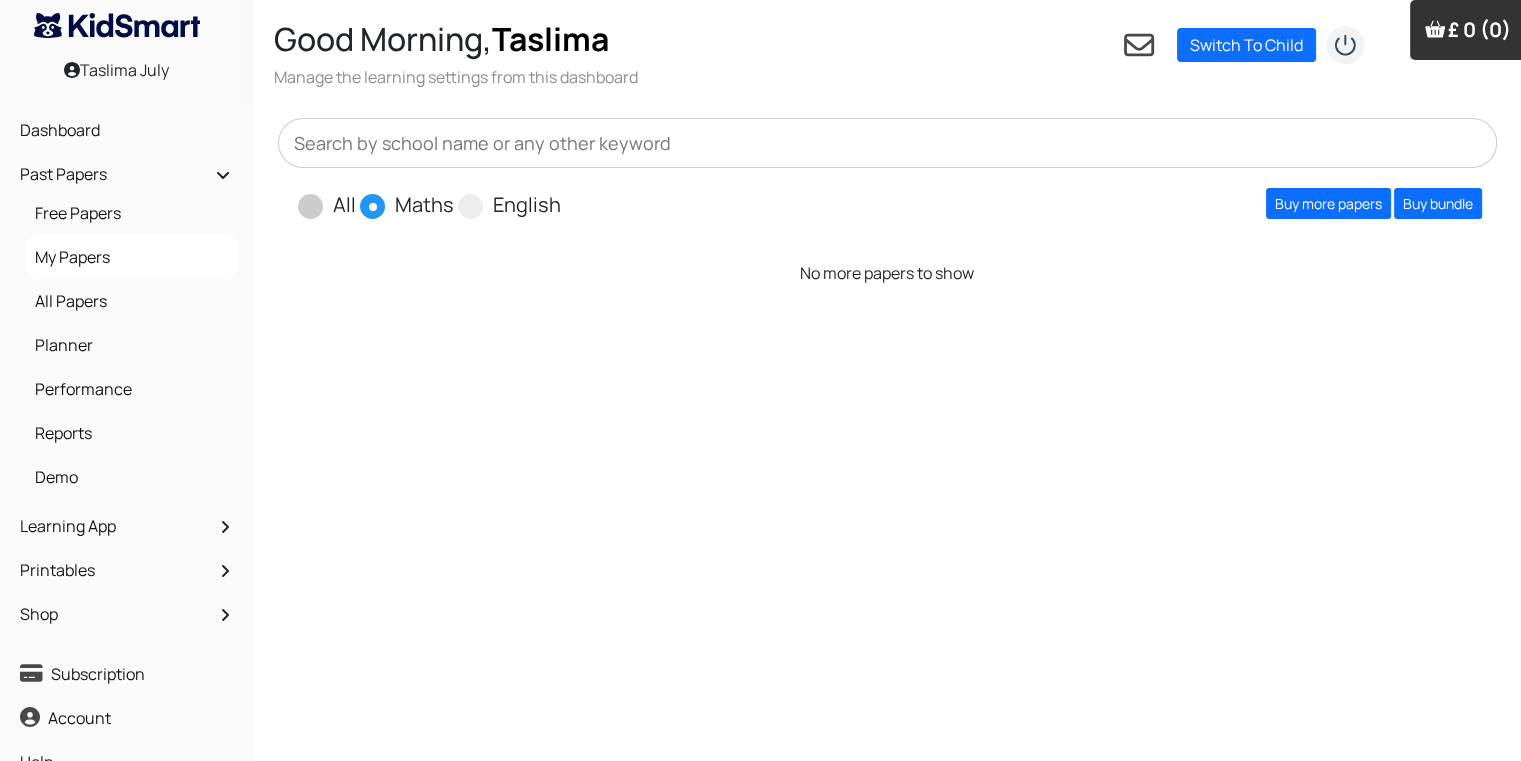 click at bounding box center [310, 206] 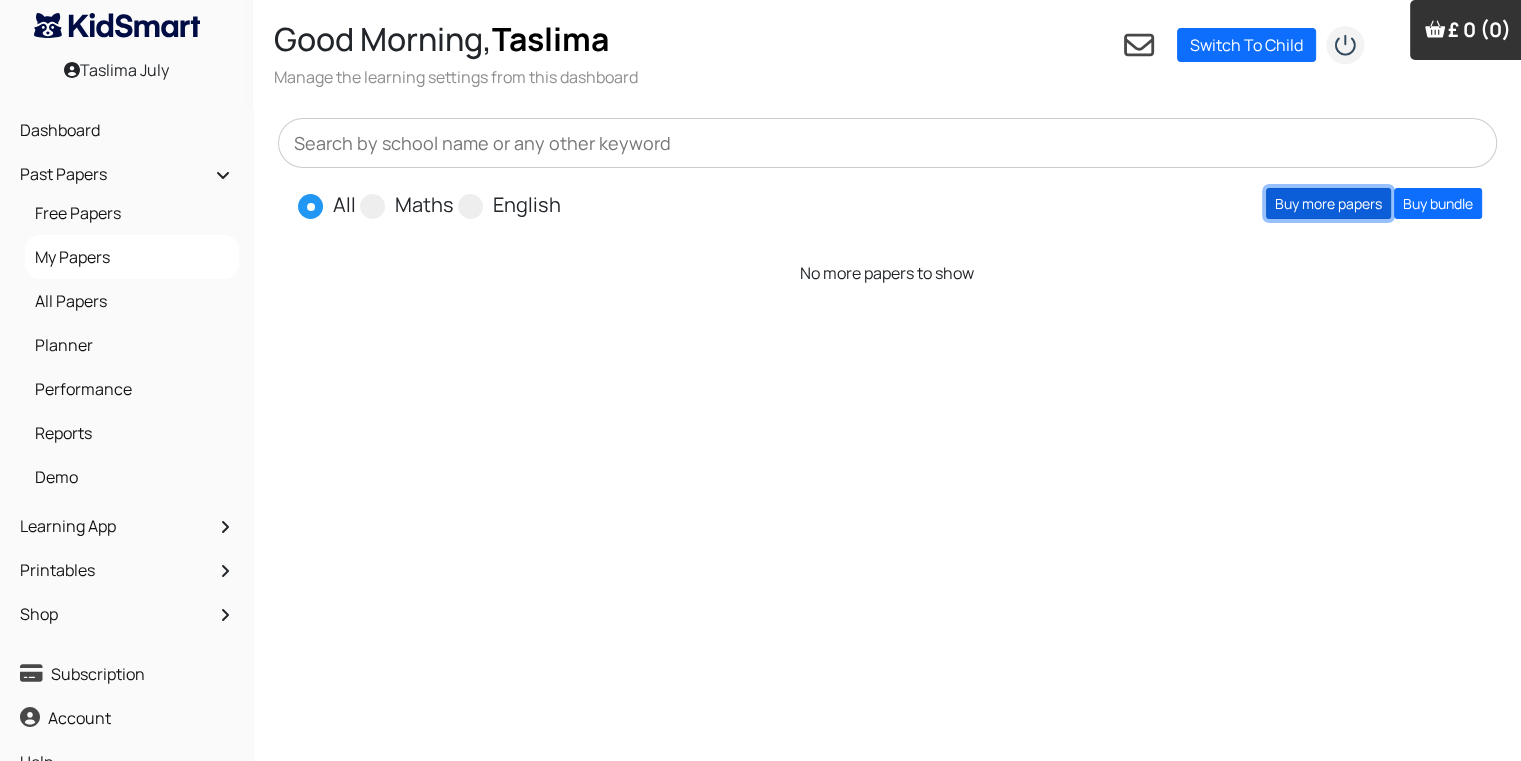 click on "Buy more papers" at bounding box center [1328, 203] 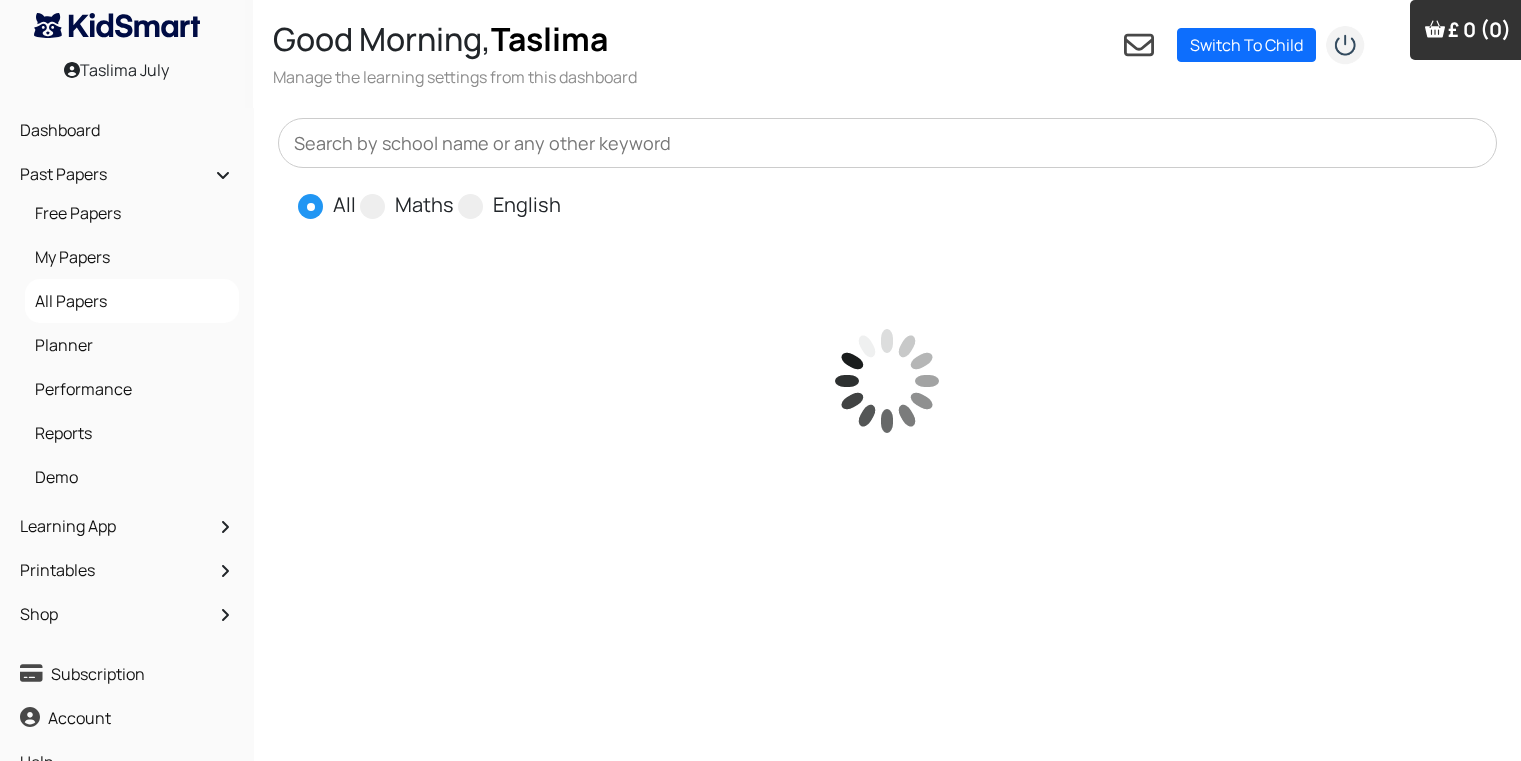 scroll, scrollTop: 0, scrollLeft: 0, axis: both 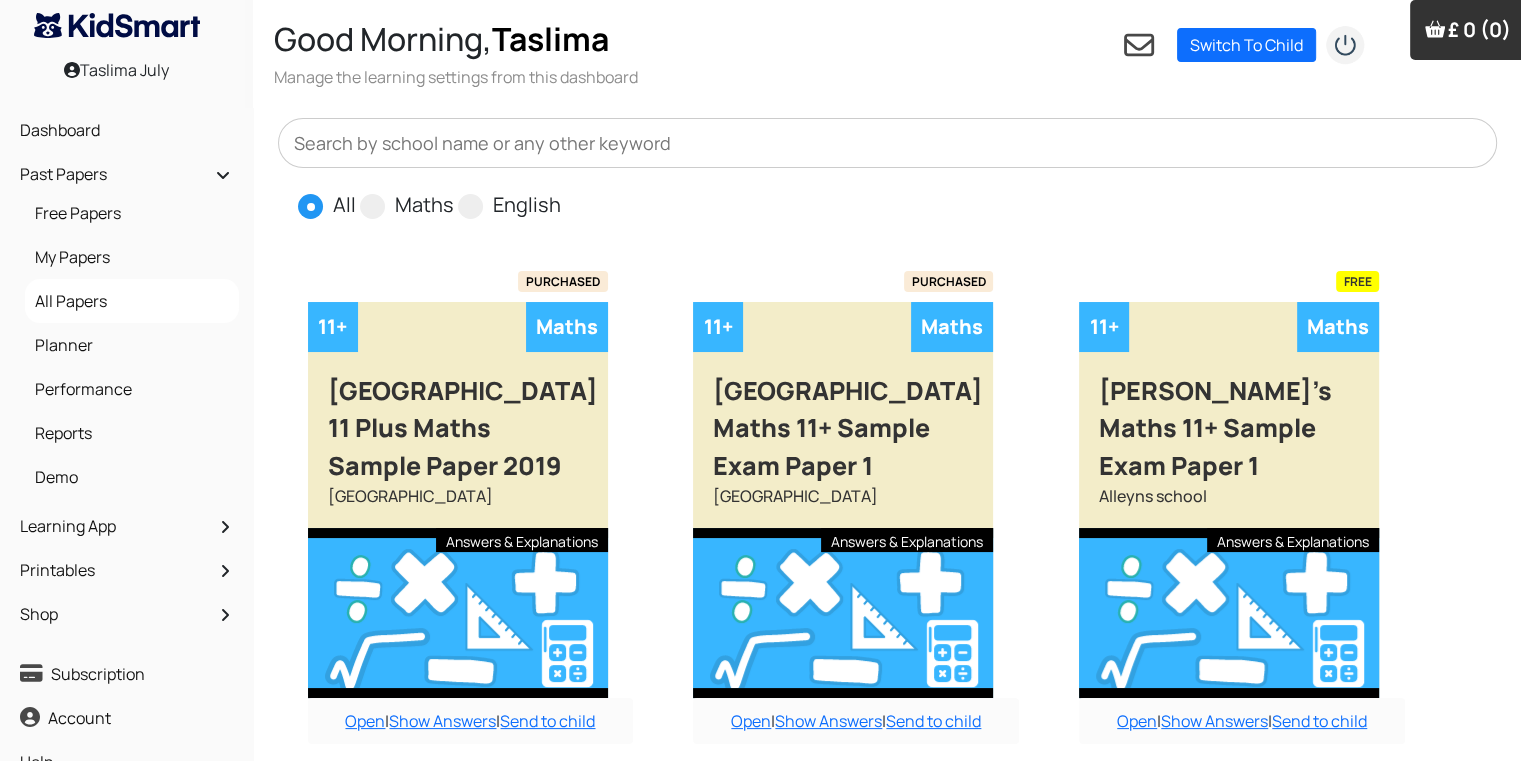 click on "Open   |  Show Answers   |  Send to child" at bounding box center (1242, 721) 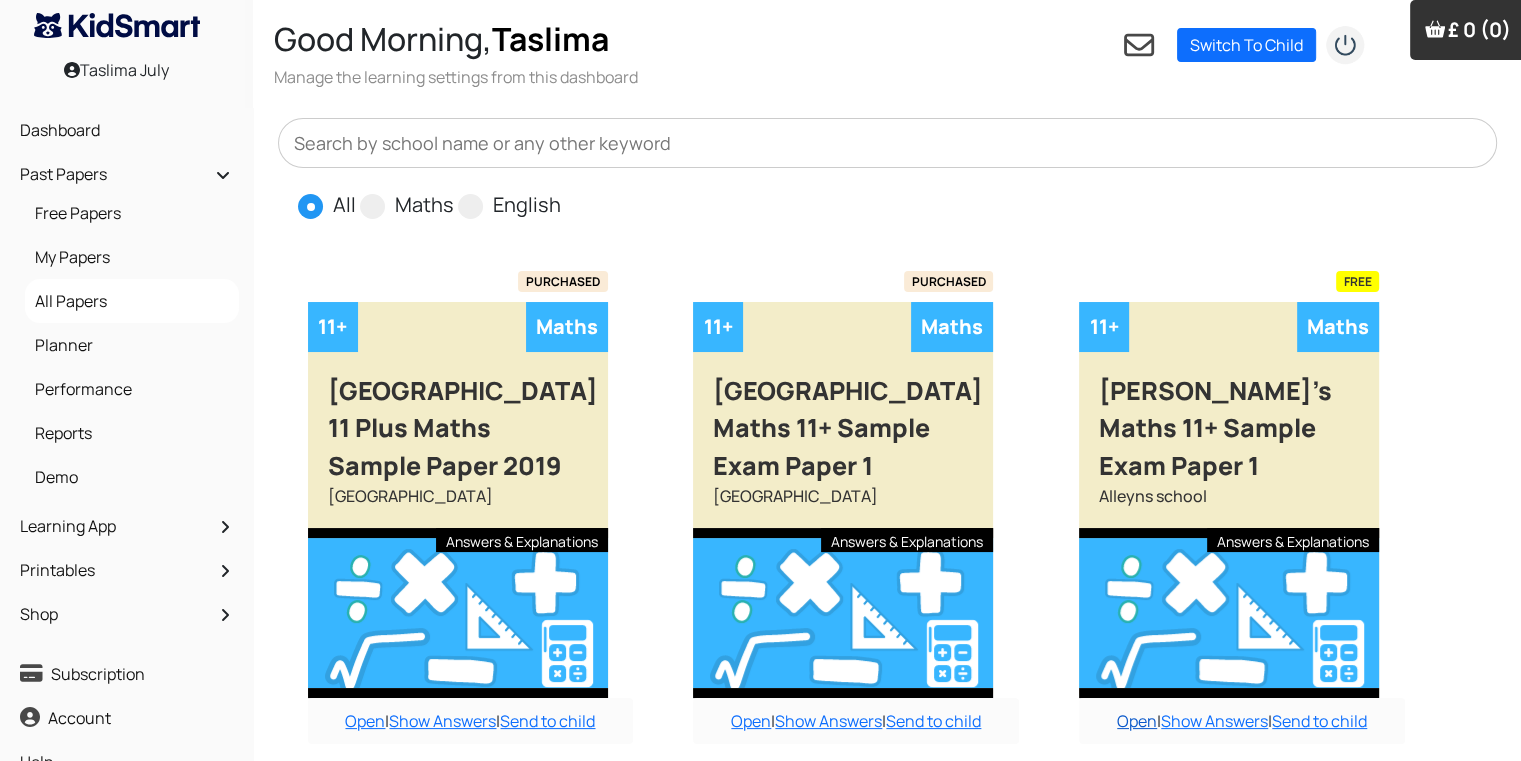 click on "Open" at bounding box center [1137, 721] 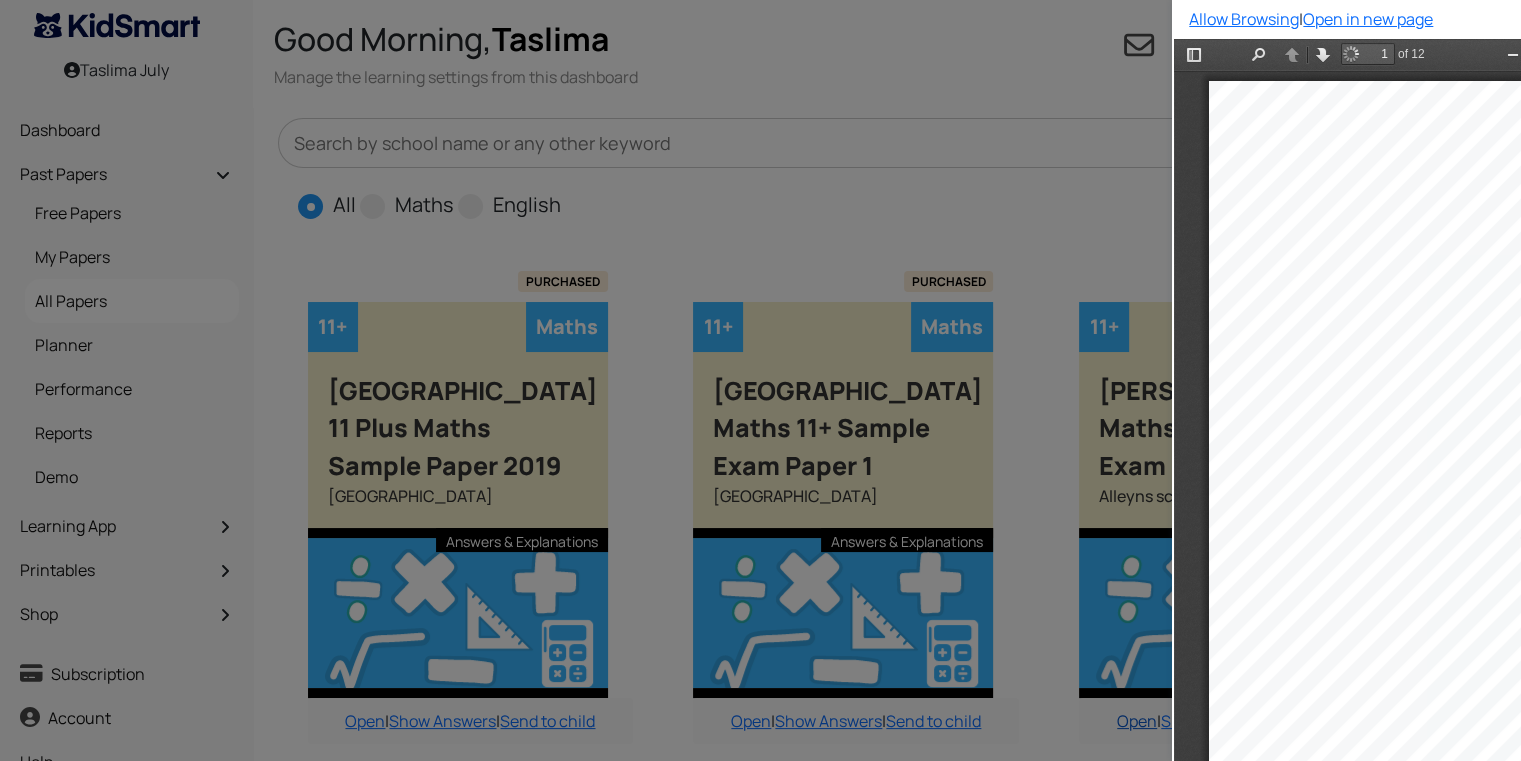 scroll, scrollTop: 0, scrollLeft: 0, axis: both 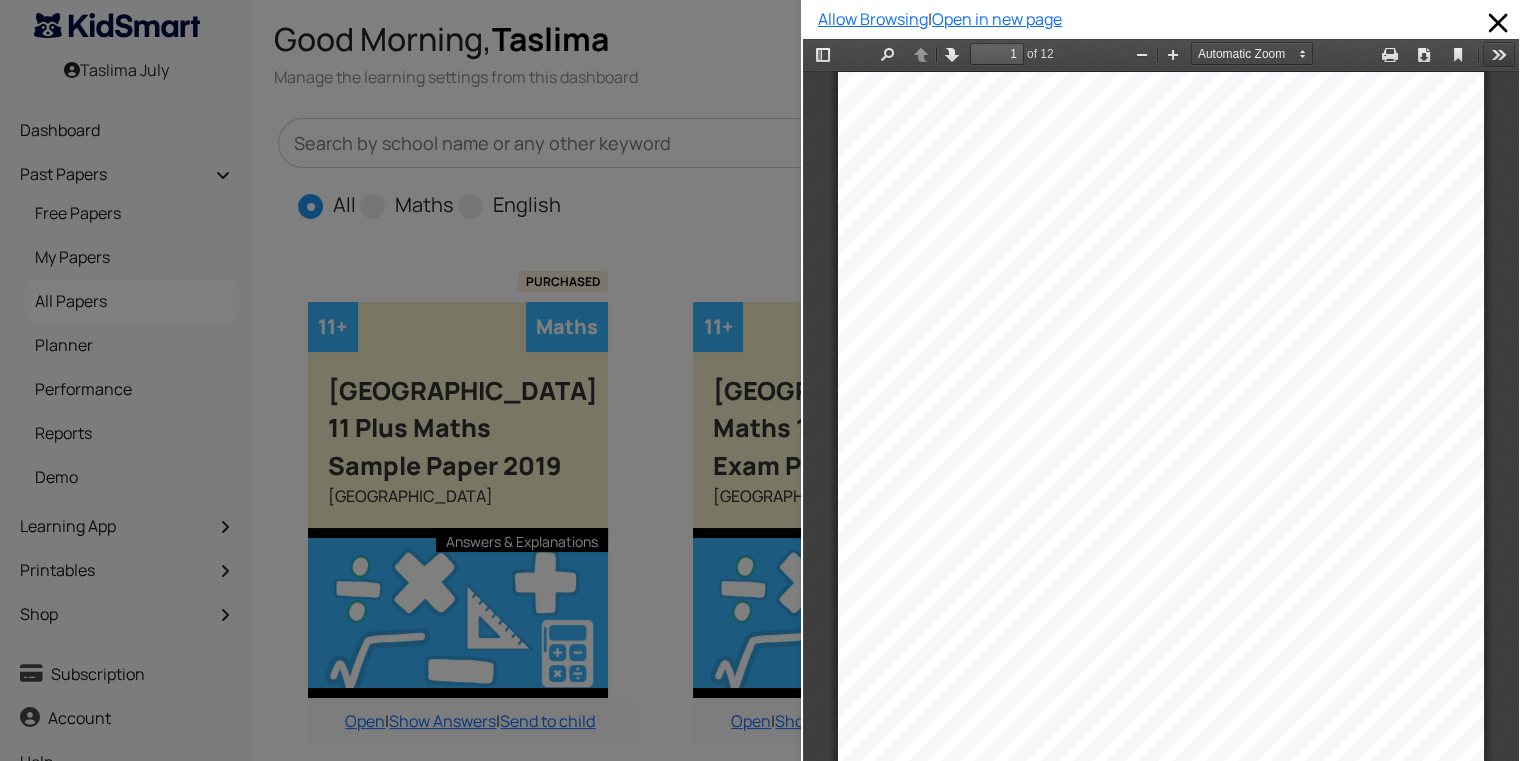click on "Tools" at bounding box center [1499, 54] 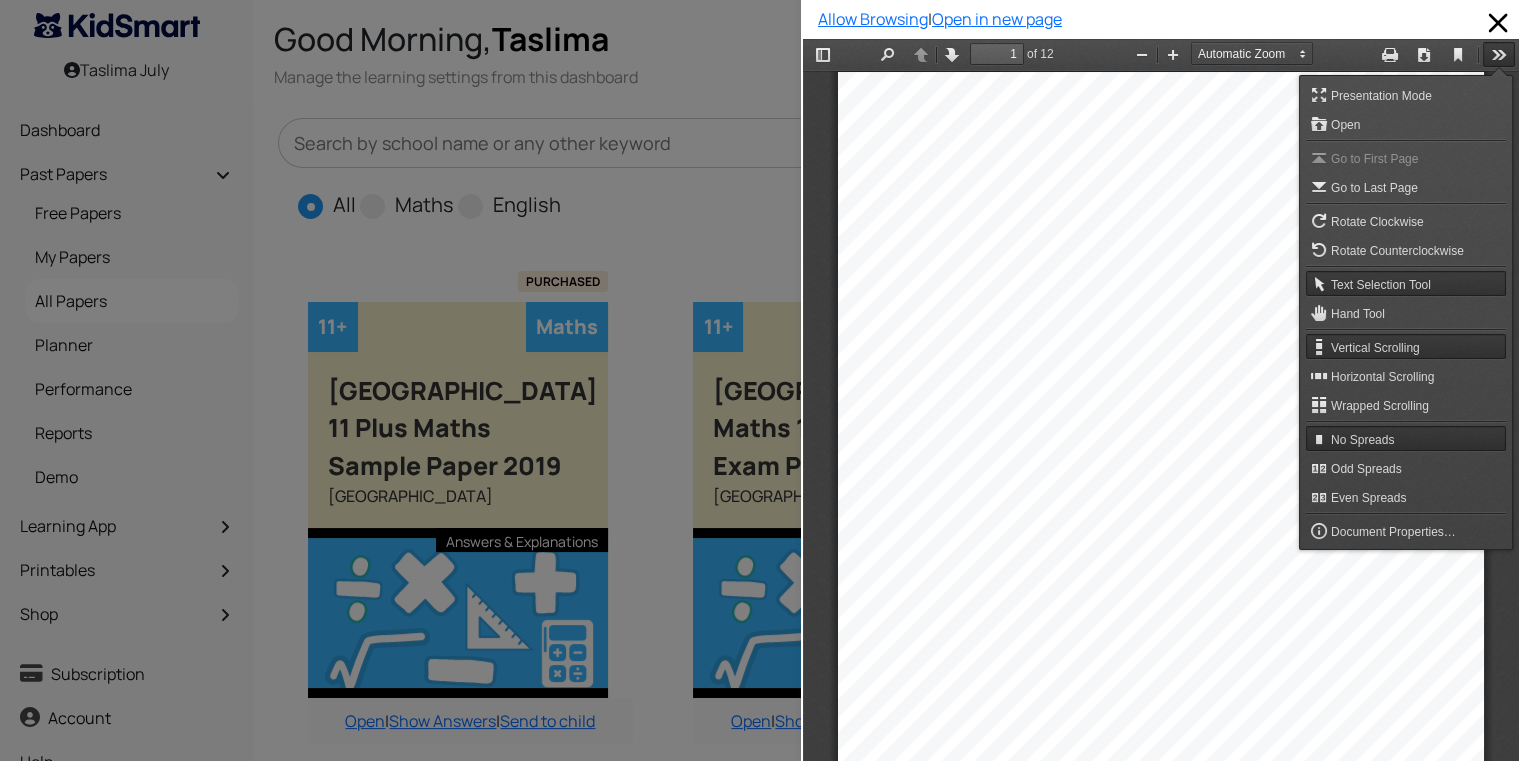 click on "11+ MATHS SAMPLE EXAMINATION PAPER 1 Calculators MAY NOT be used.  Show your working, as there may be  marks given for working out. One hour. Alleyn’s Co - educational excellence" at bounding box center [1161, 528] 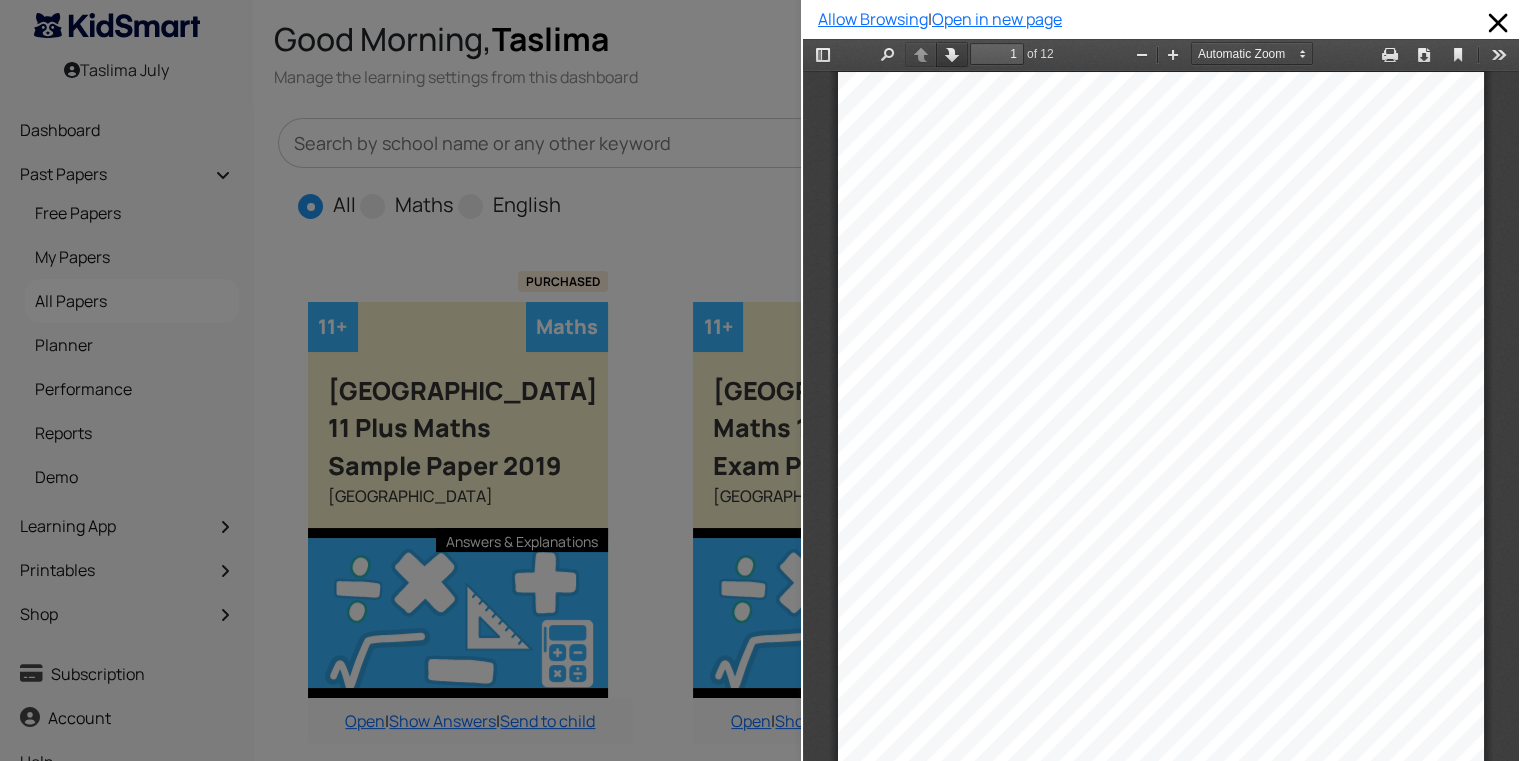 click on "Next" at bounding box center (952, 54) 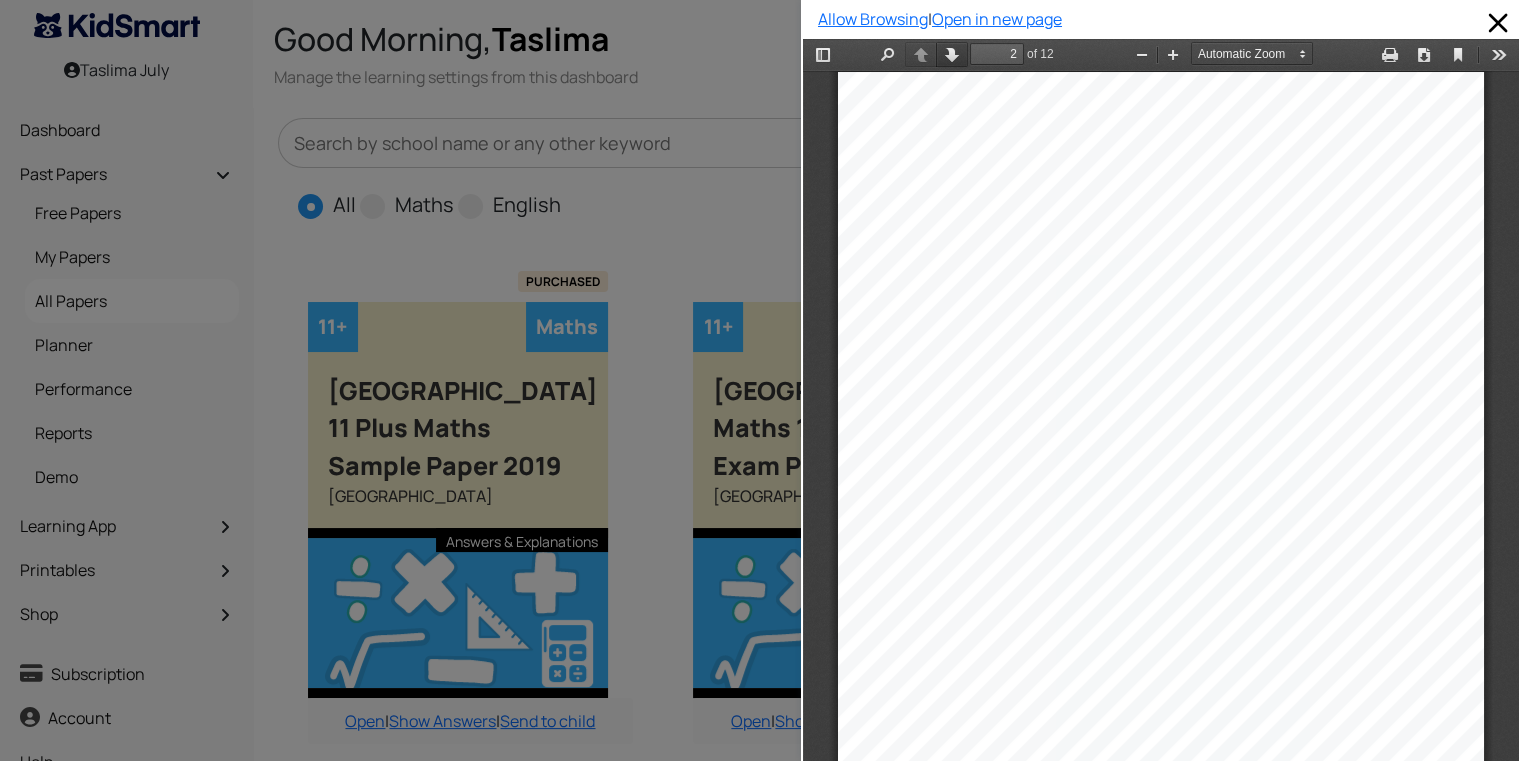 scroll, scrollTop: 934, scrollLeft: 0, axis: vertical 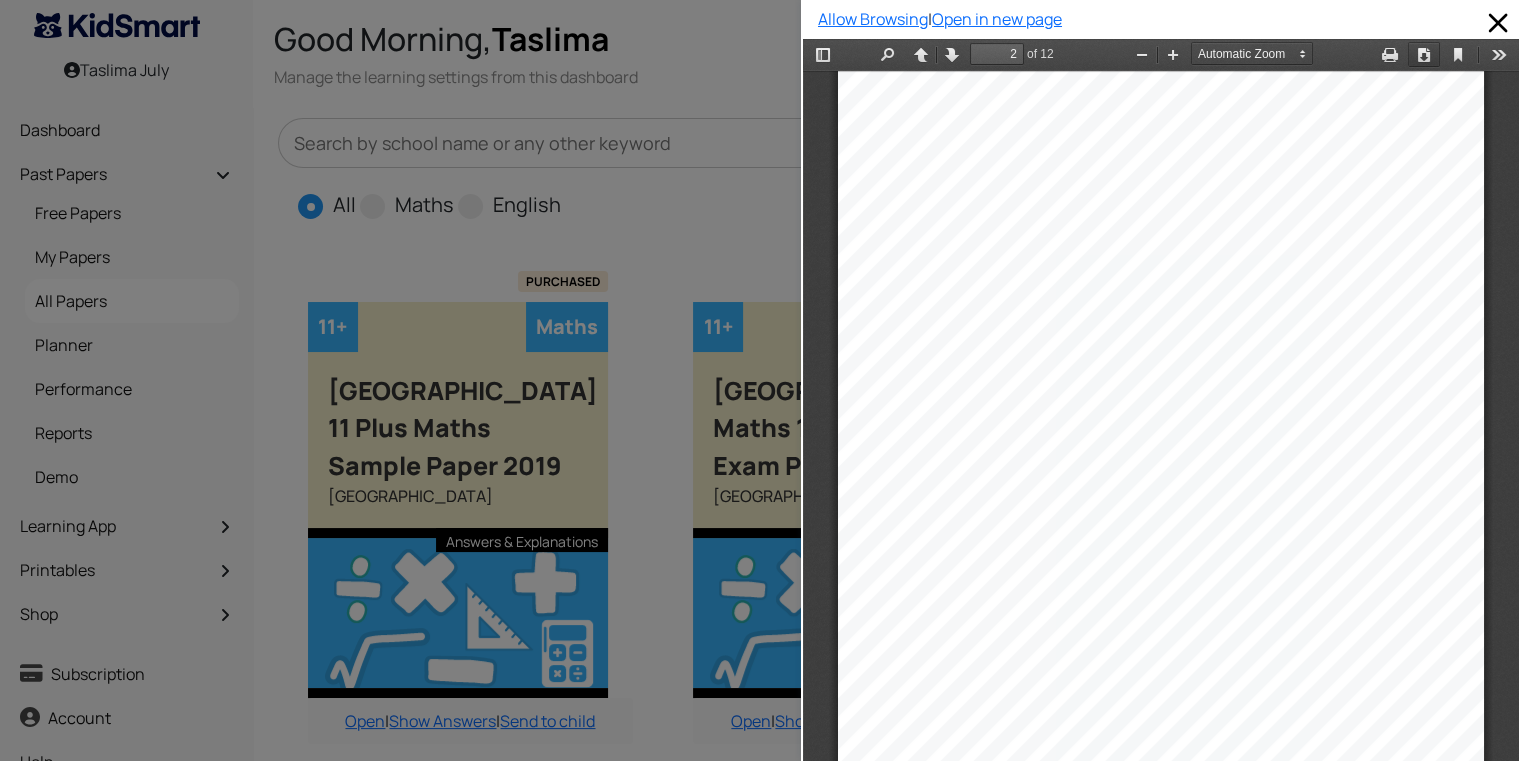 click on "Download" at bounding box center (1424, 54) 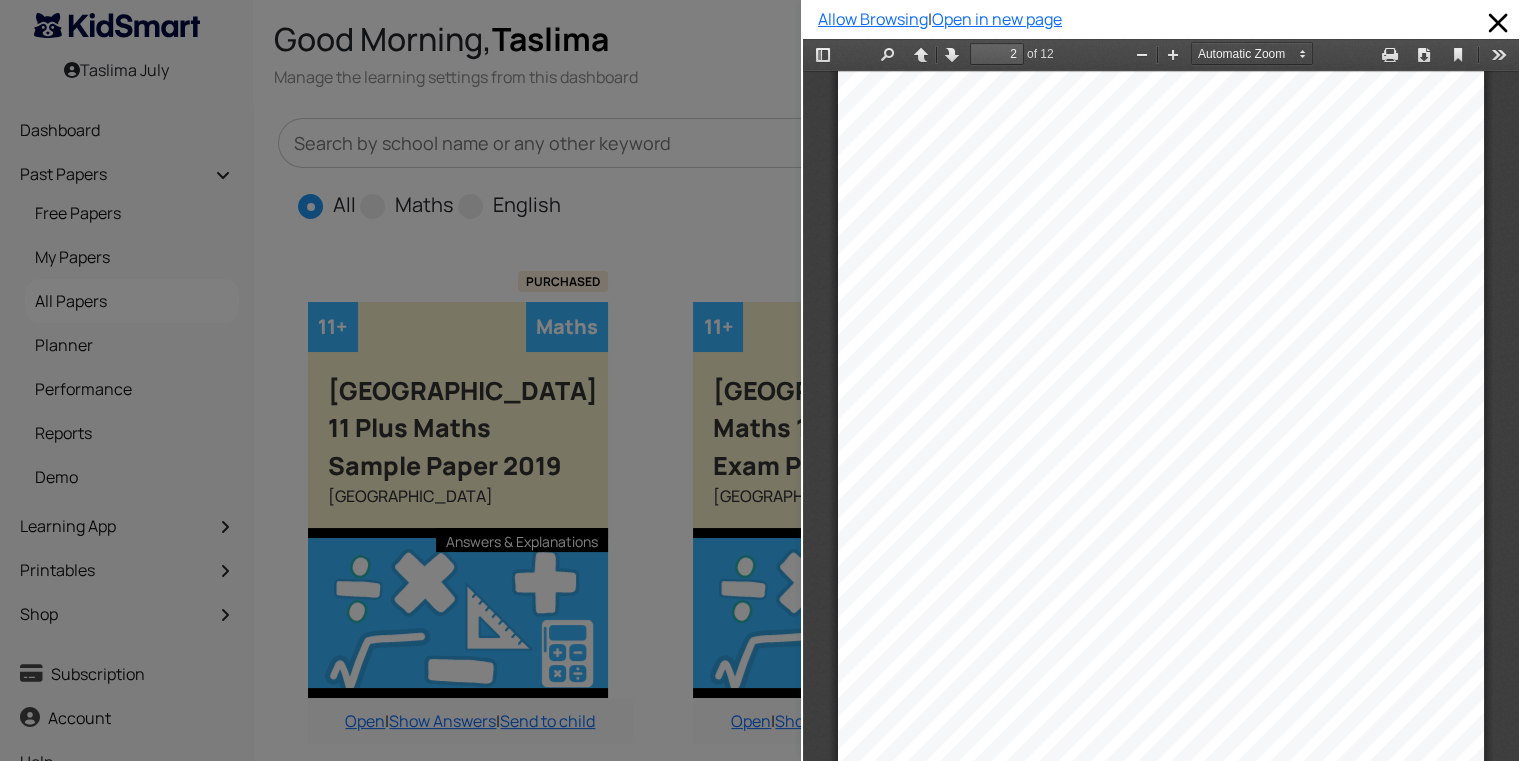 click on "Presentation Mode
Open
Print
Download
Current View
Tools" at bounding box center (1446, 55) 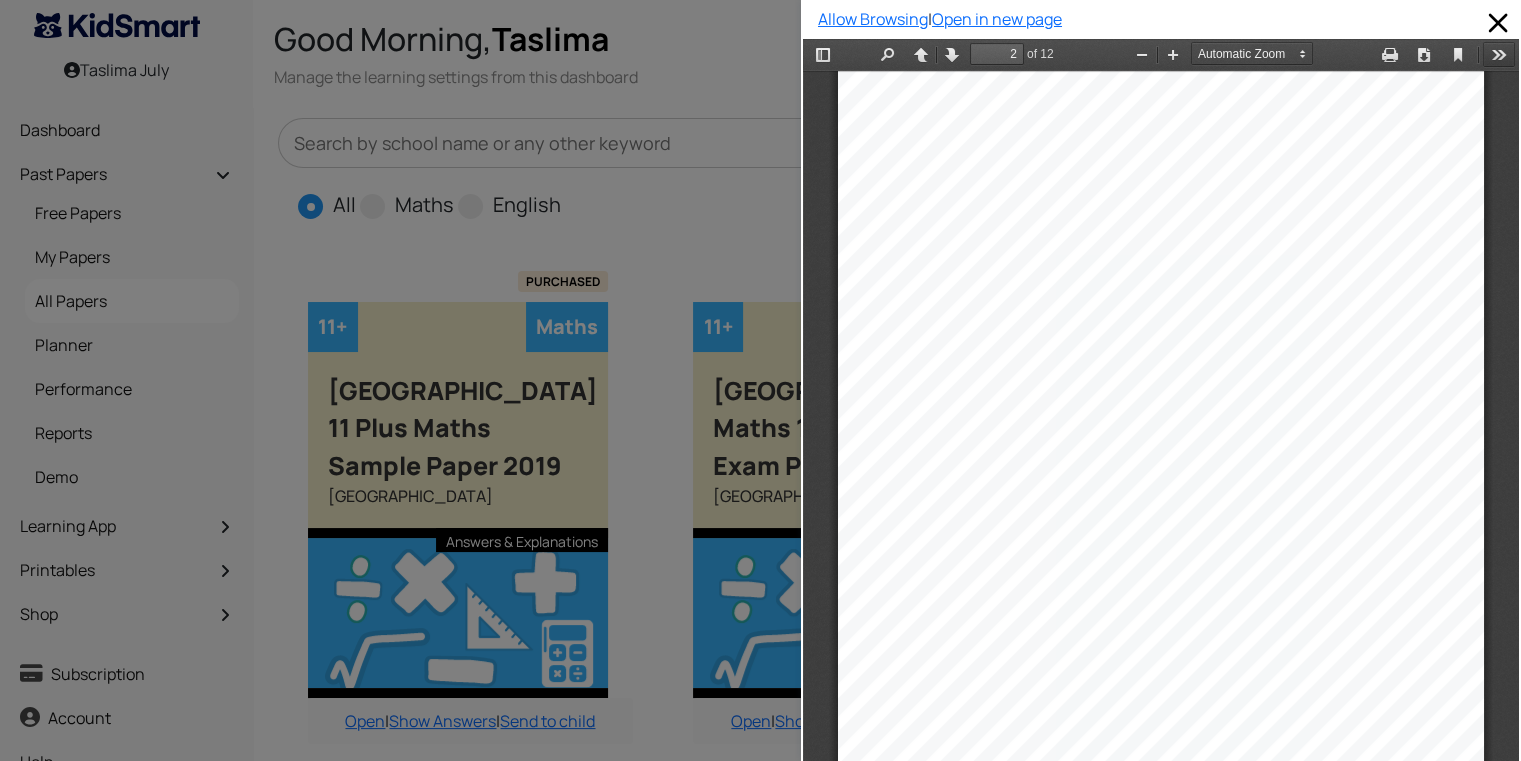 click on "Tools" at bounding box center (1499, 54) 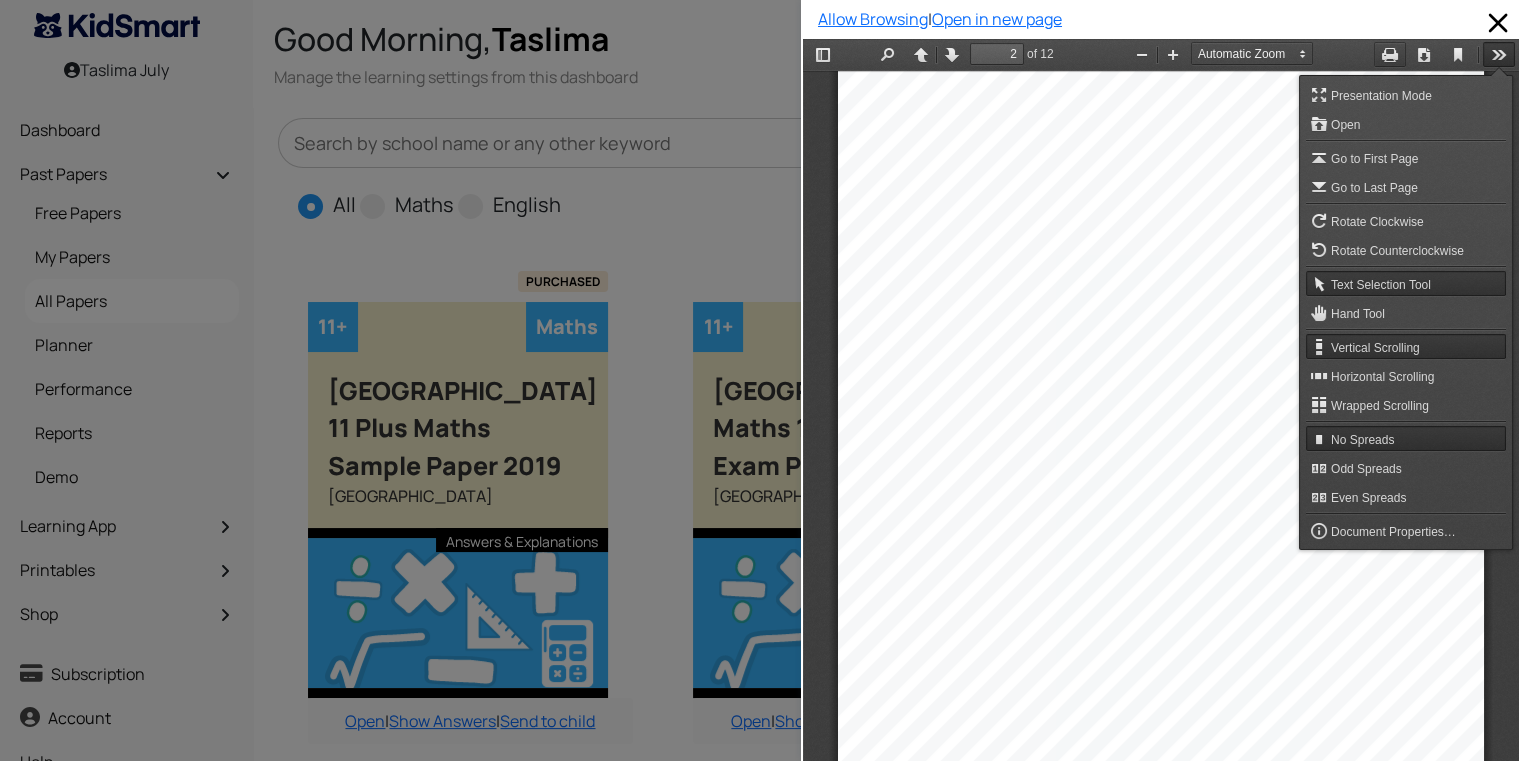 click on "Print" at bounding box center [1390, 54] 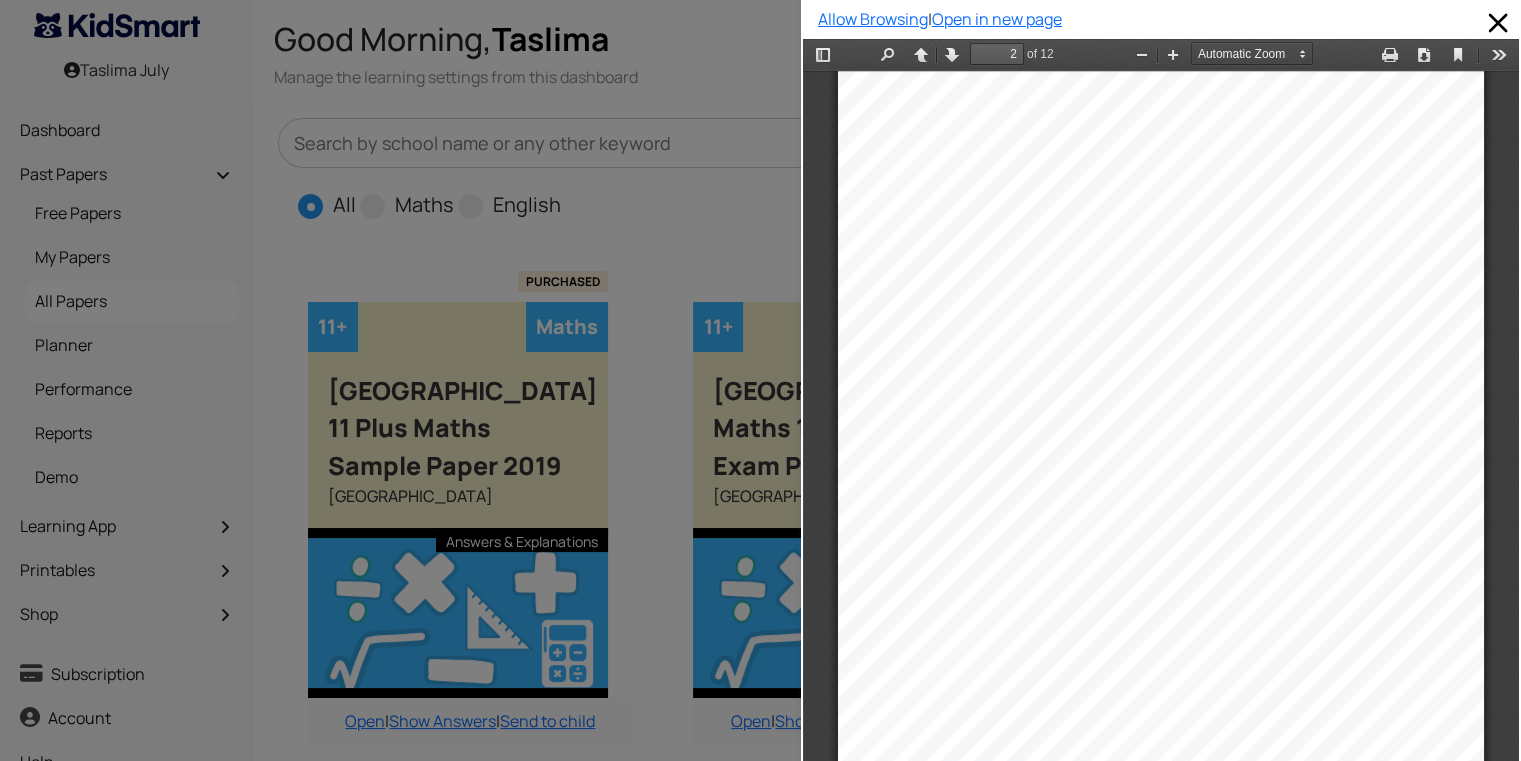 click at bounding box center [400, 380] 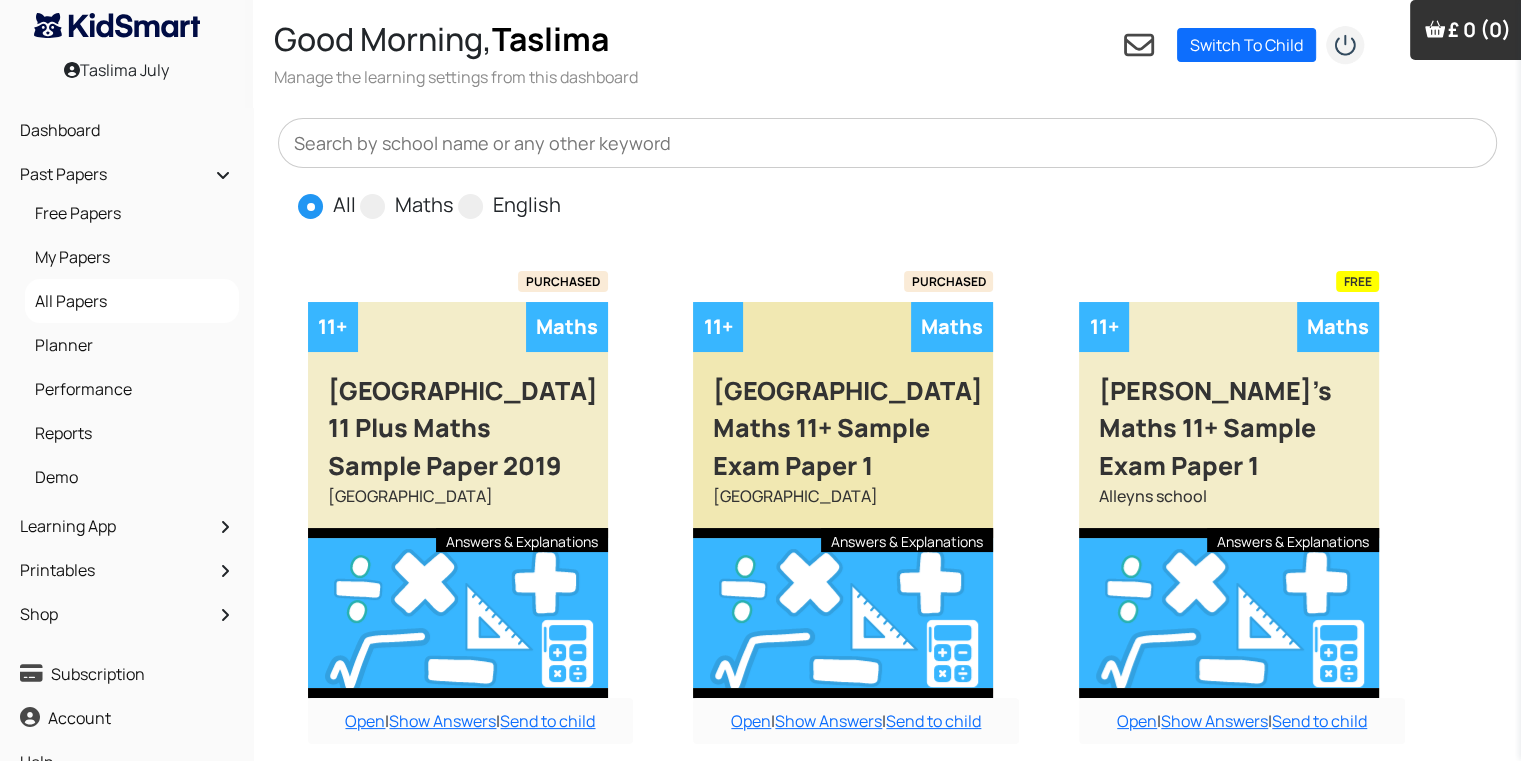 scroll, scrollTop: 40, scrollLeft: 0, axis: vertical 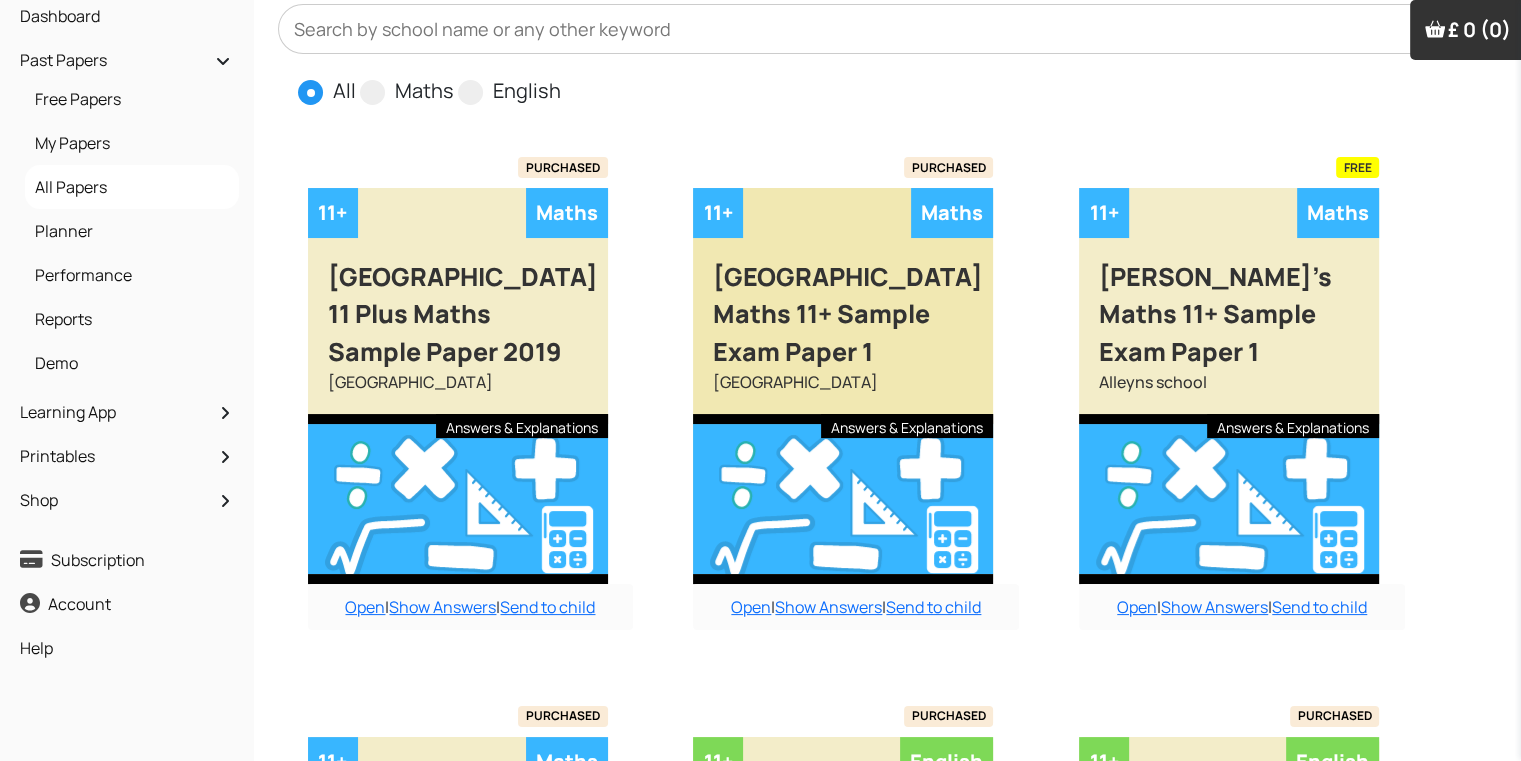 click on "Added to cart       11+    Maths    Aldenham School Maths 11+ Sample Exam Paper 1    Aldenham School    Answers & Explanations" at bounding box center (843, 386) 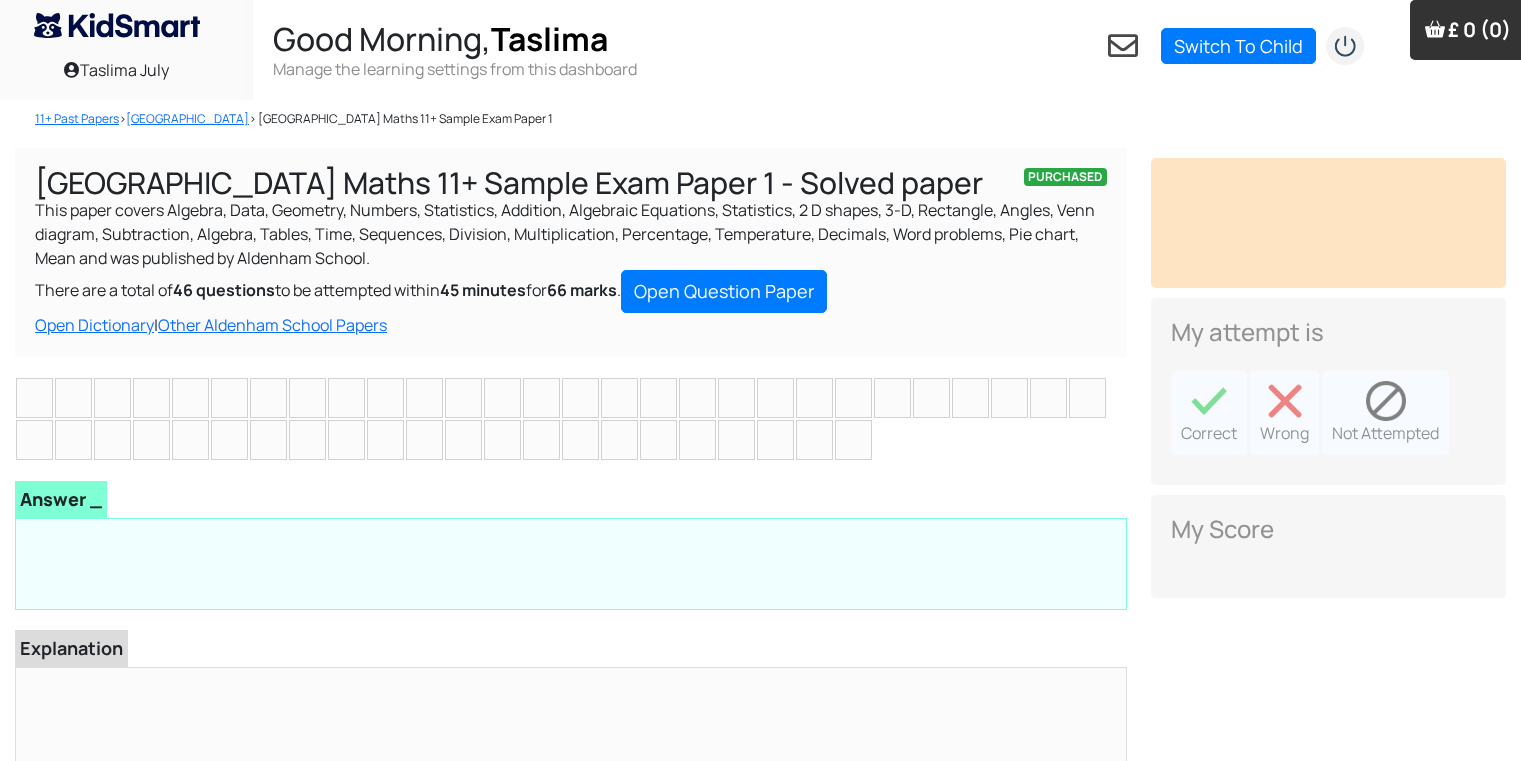 scroll, scrollTop: 0, scrollLeft: 0, axis: both 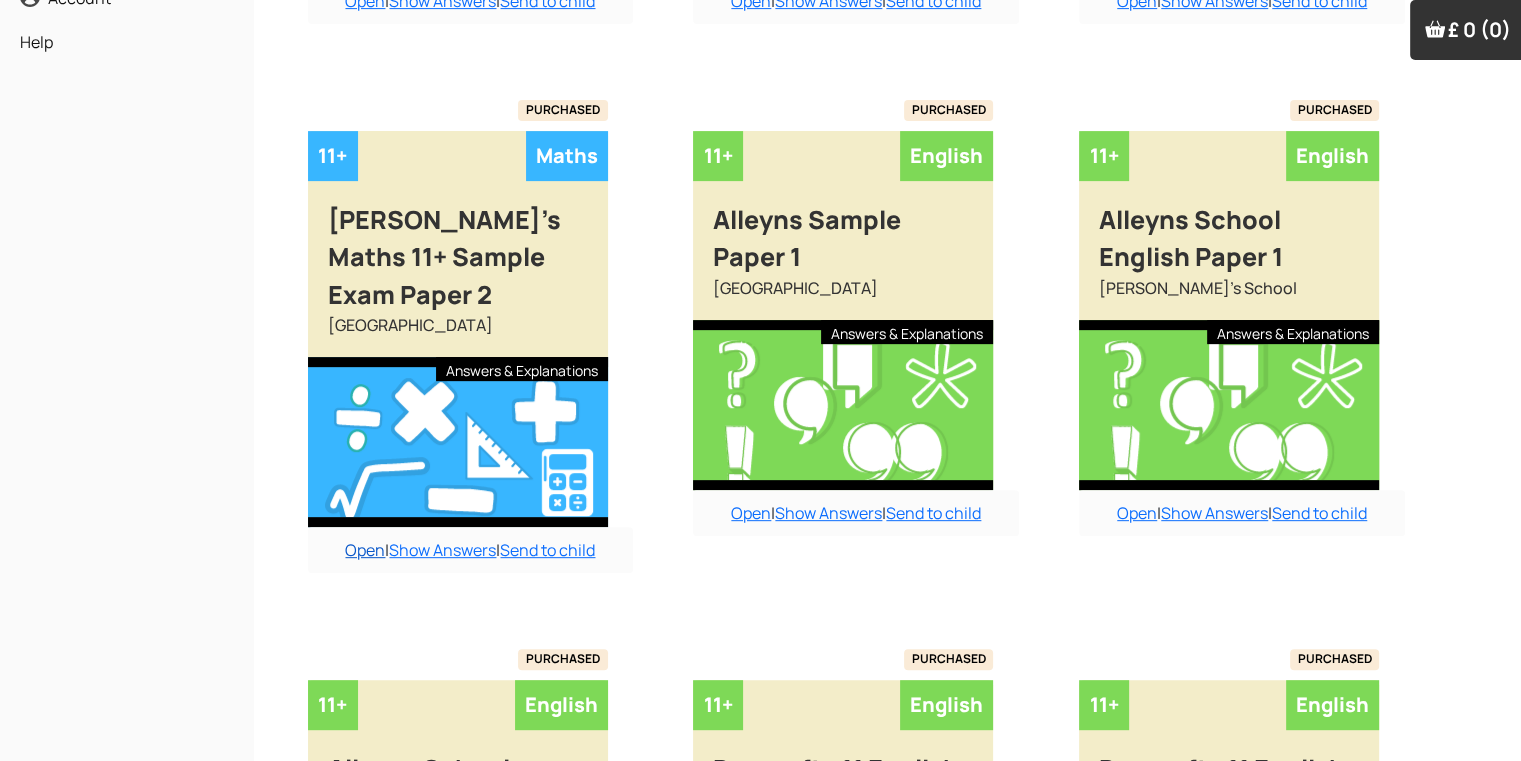click on "Open" at bounding box center [365, 550] 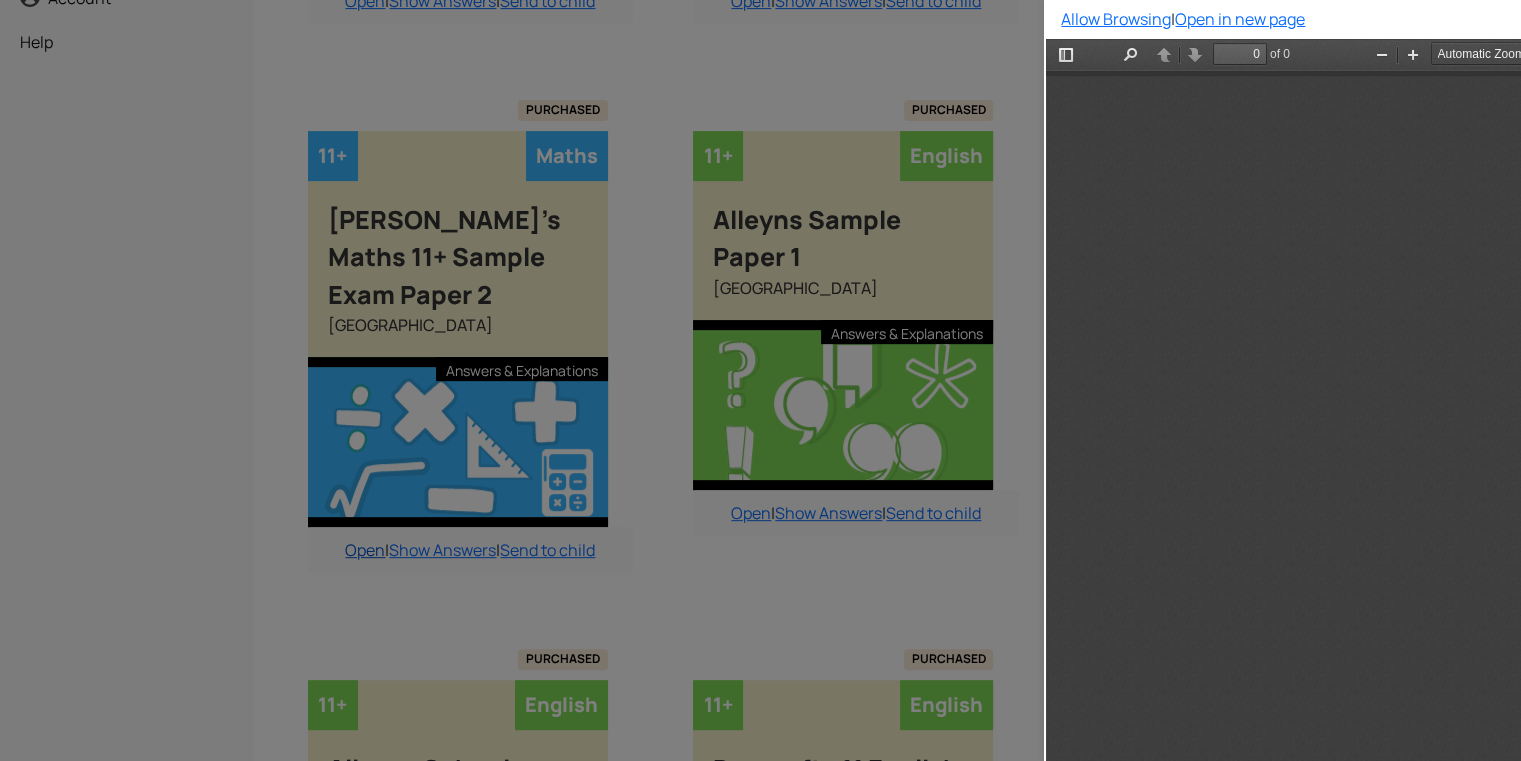 scroll, scrollTop: 0, scrollLeft: 0, axis: both 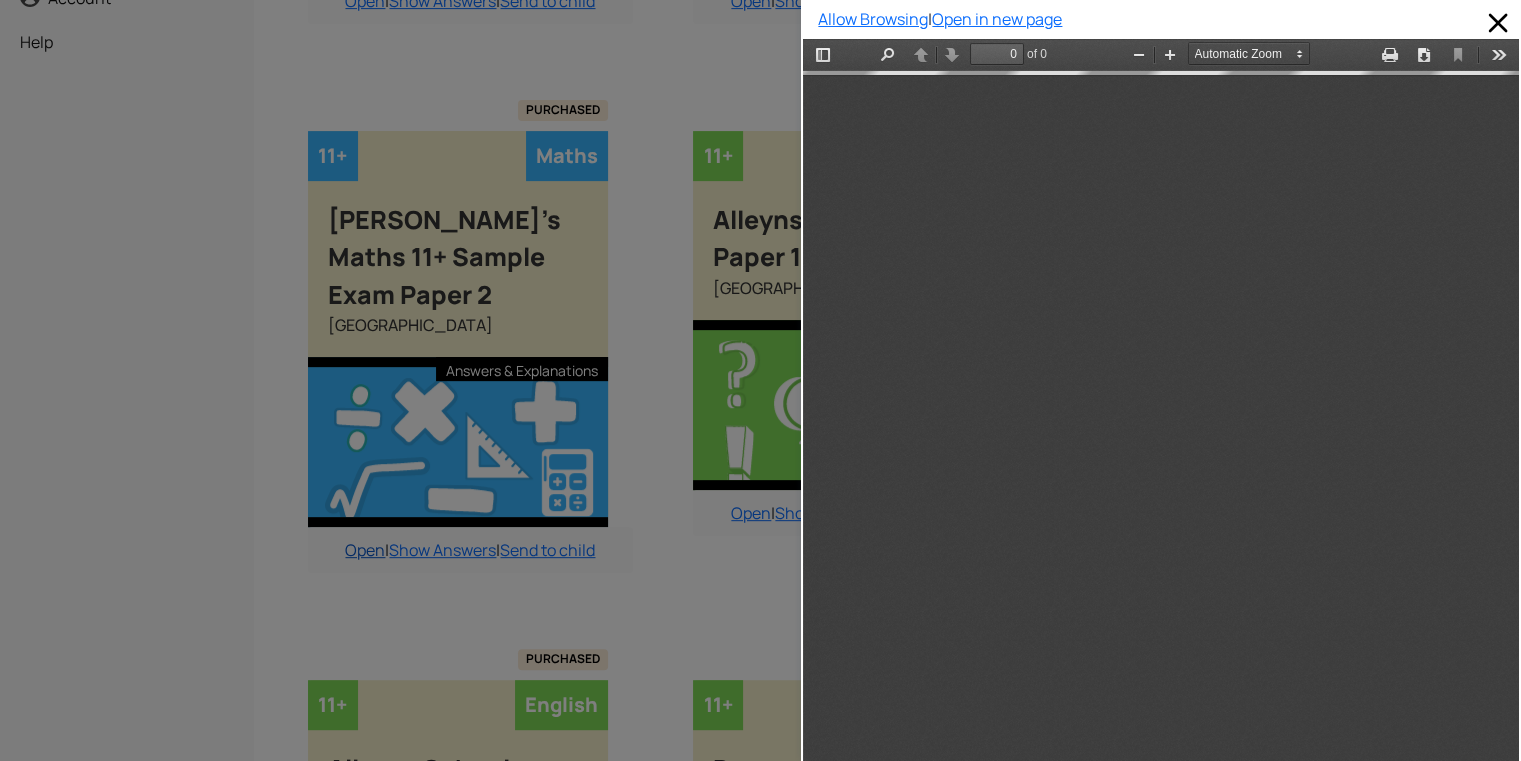 type on "1" 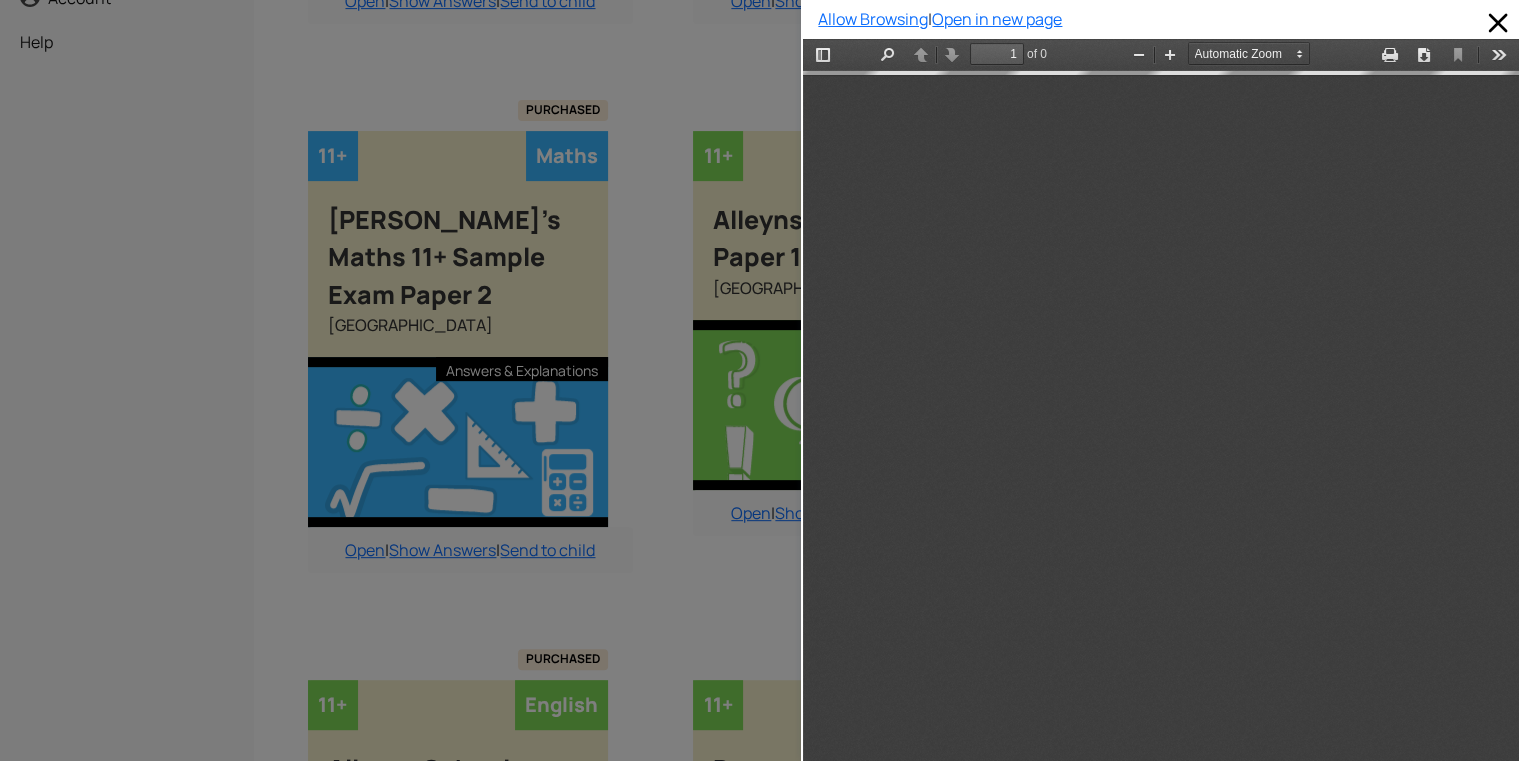 scroll, scrollTop: 10, scrollLeft: 0, axis: vertical 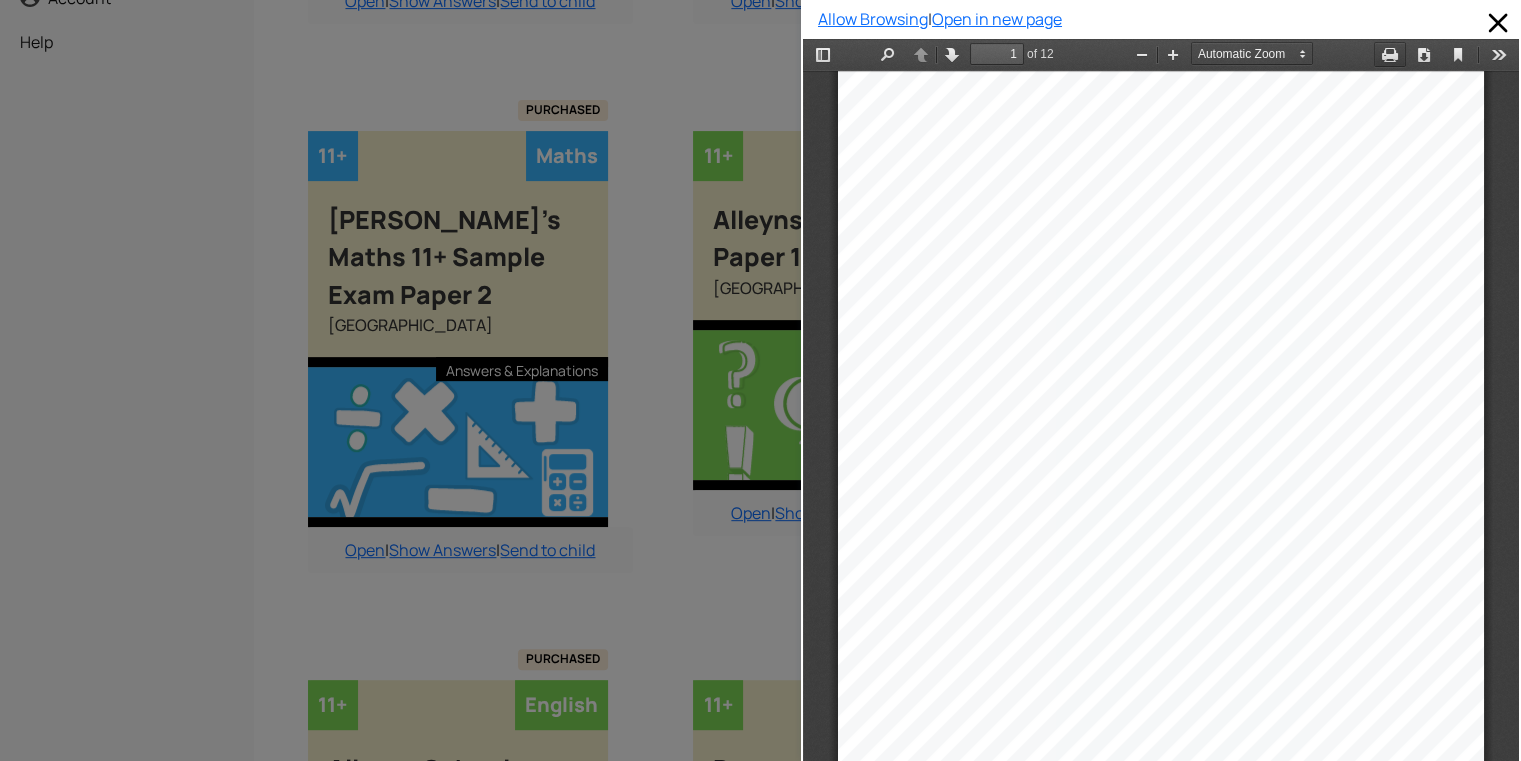 click on "Print" at bounding box center (1390, 54) 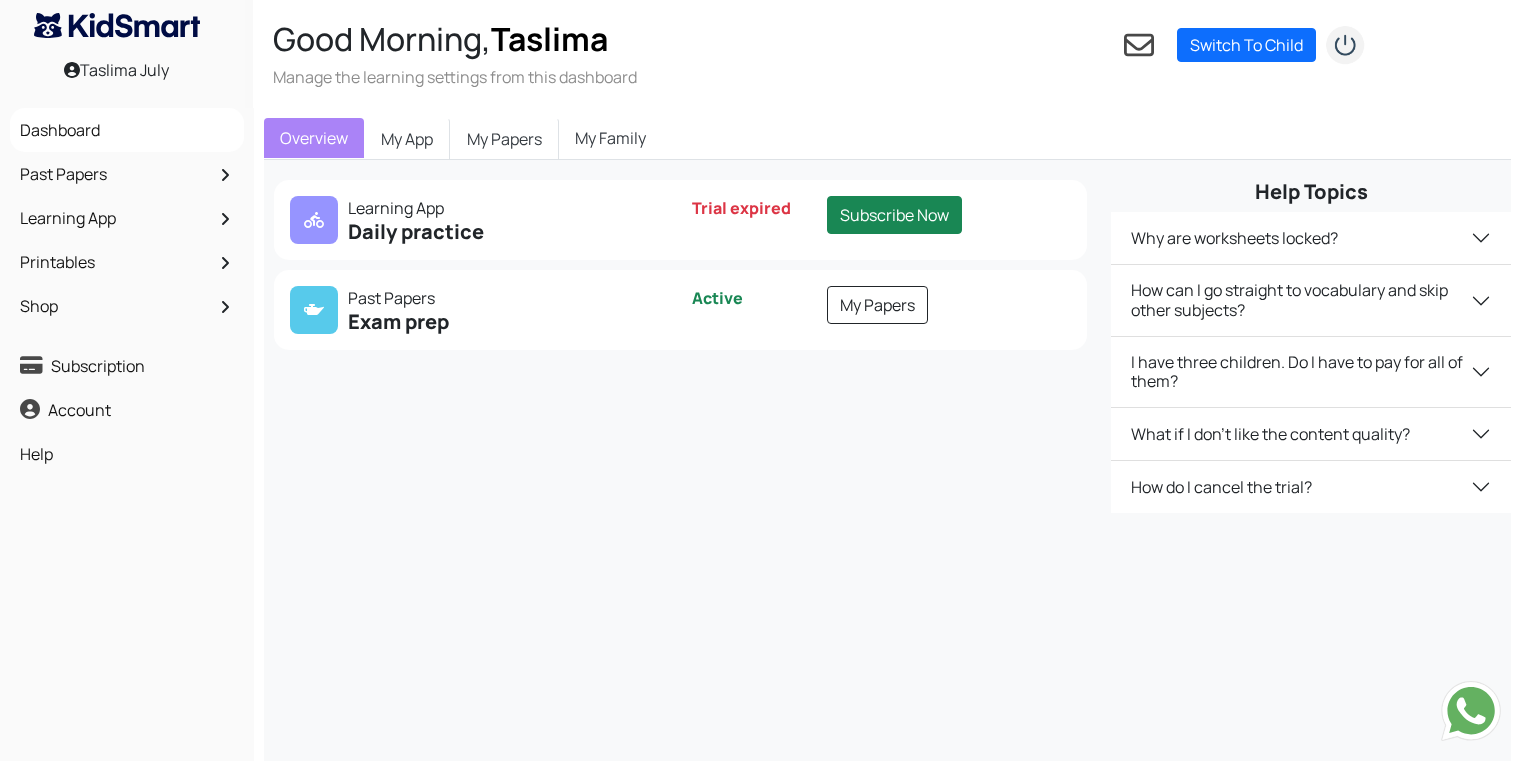 scroll, scrollTop: 0, scrollLeft: 0, axis: both 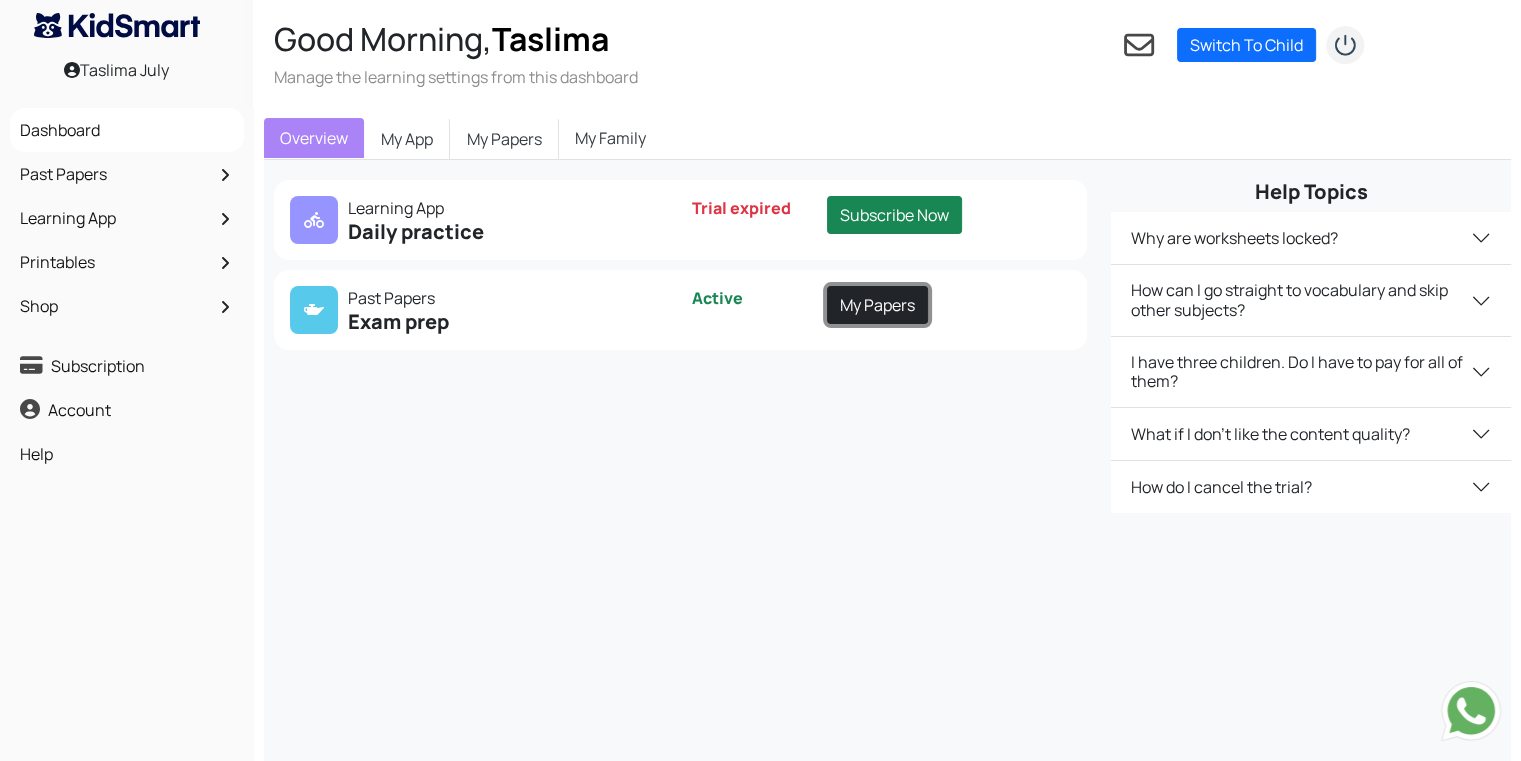 click on "My Papers" at bounding box center [877, 305] 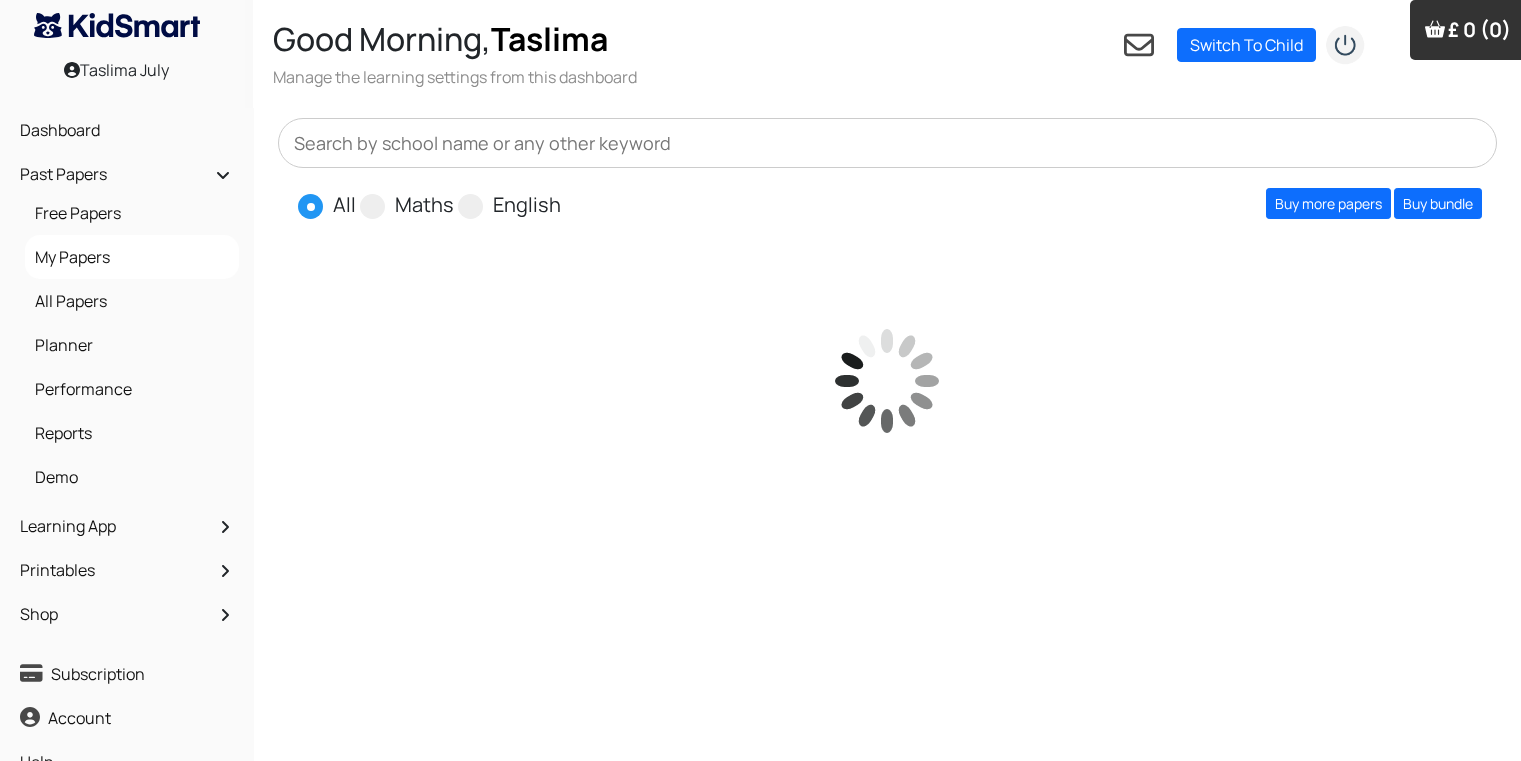scroll, scrollTop: 0, scrollLeft: 0, axis: both 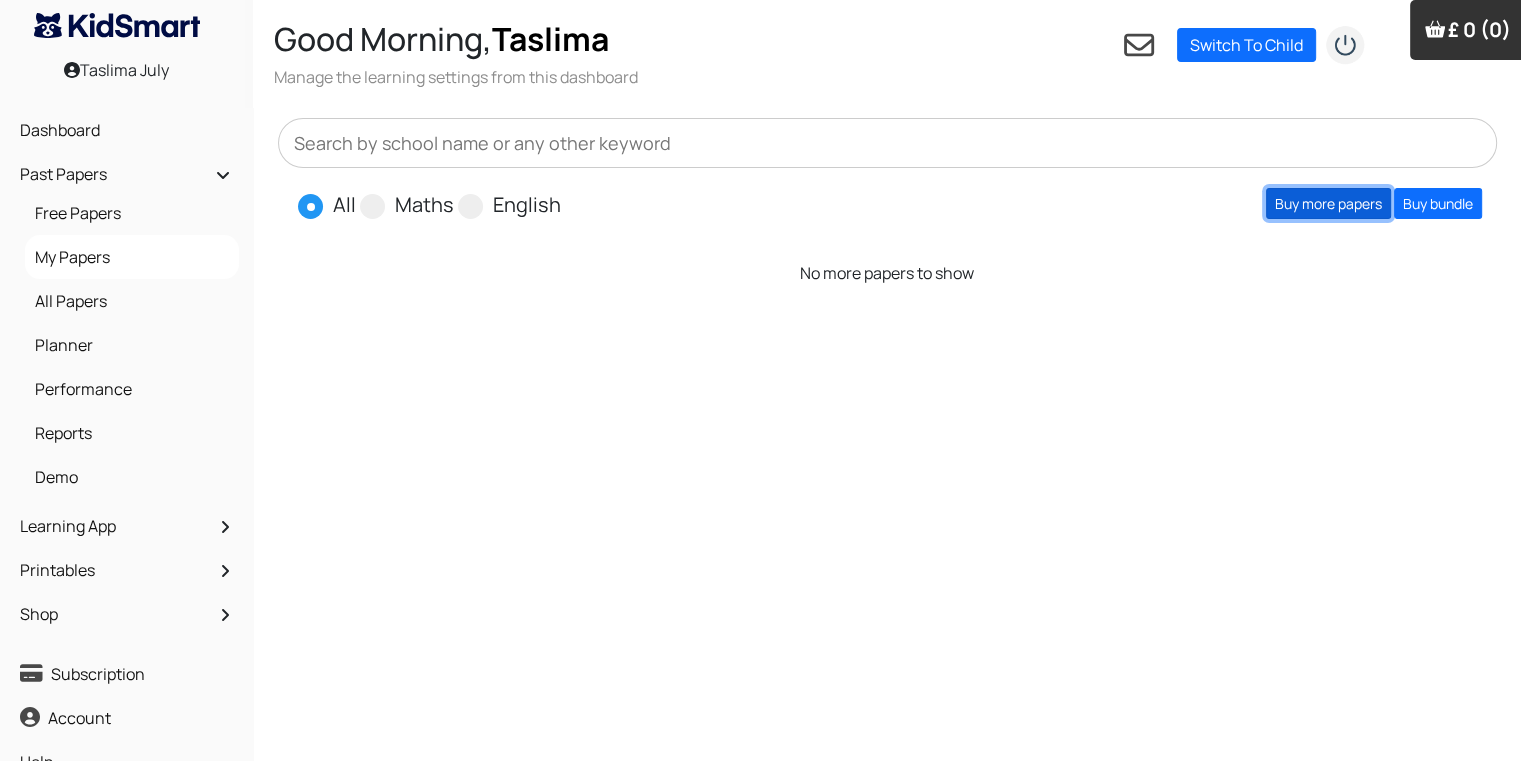 click on "Buy more papers" at bounding box center (1328, 203) 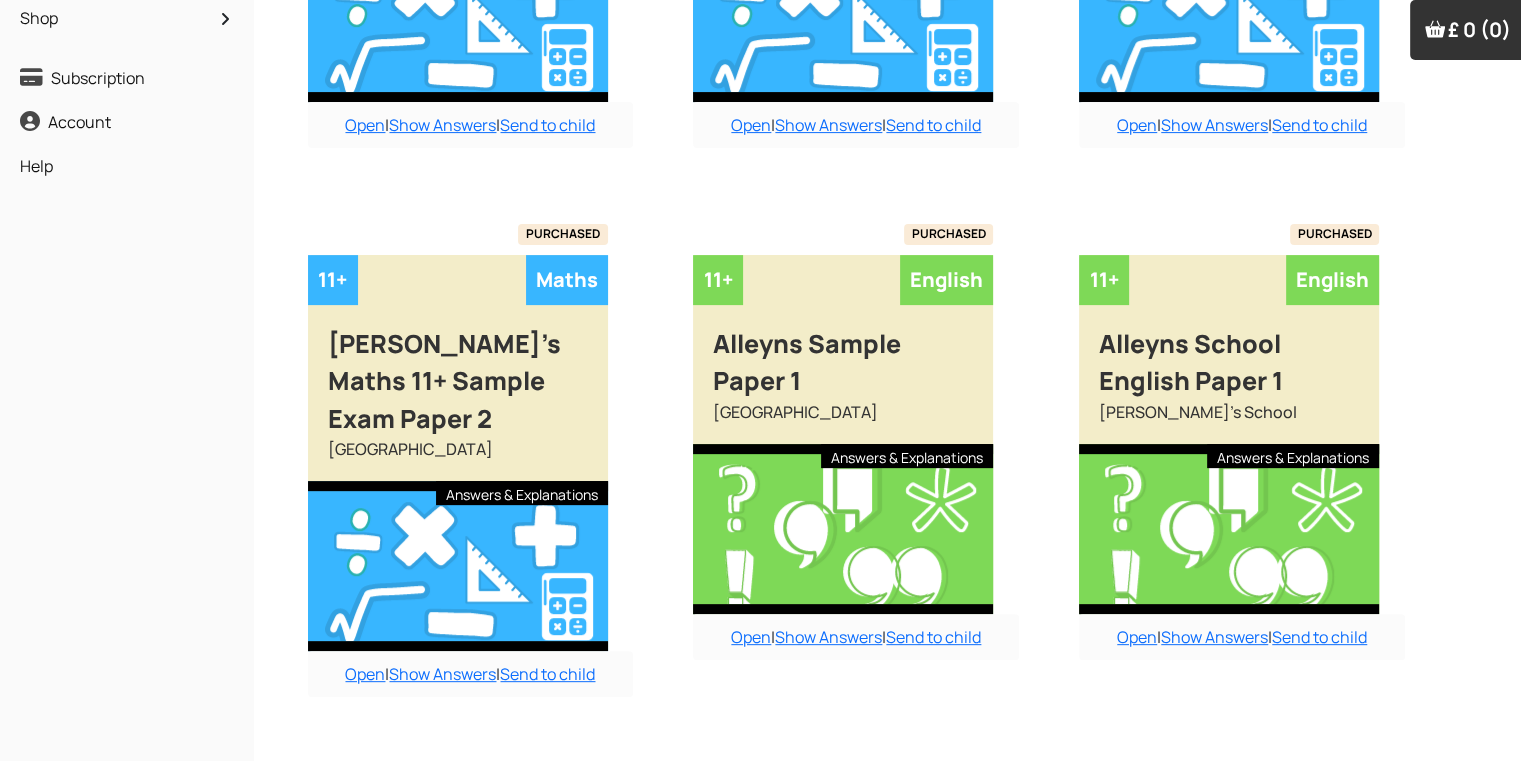 scroll, scrollTop: 600, scrollLeft: 0, axis: vertical 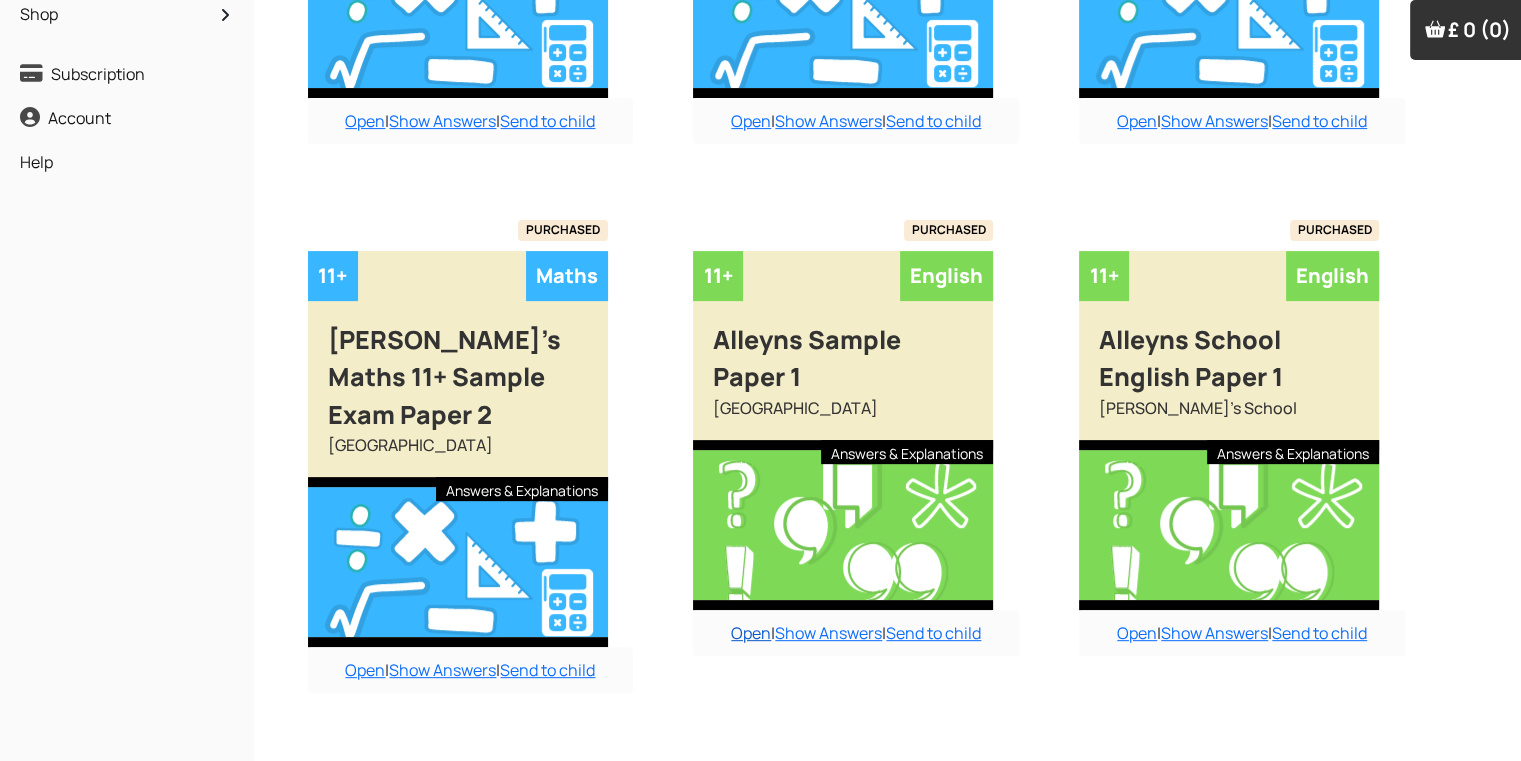 click on "Open" at bounding box center (751, 633) 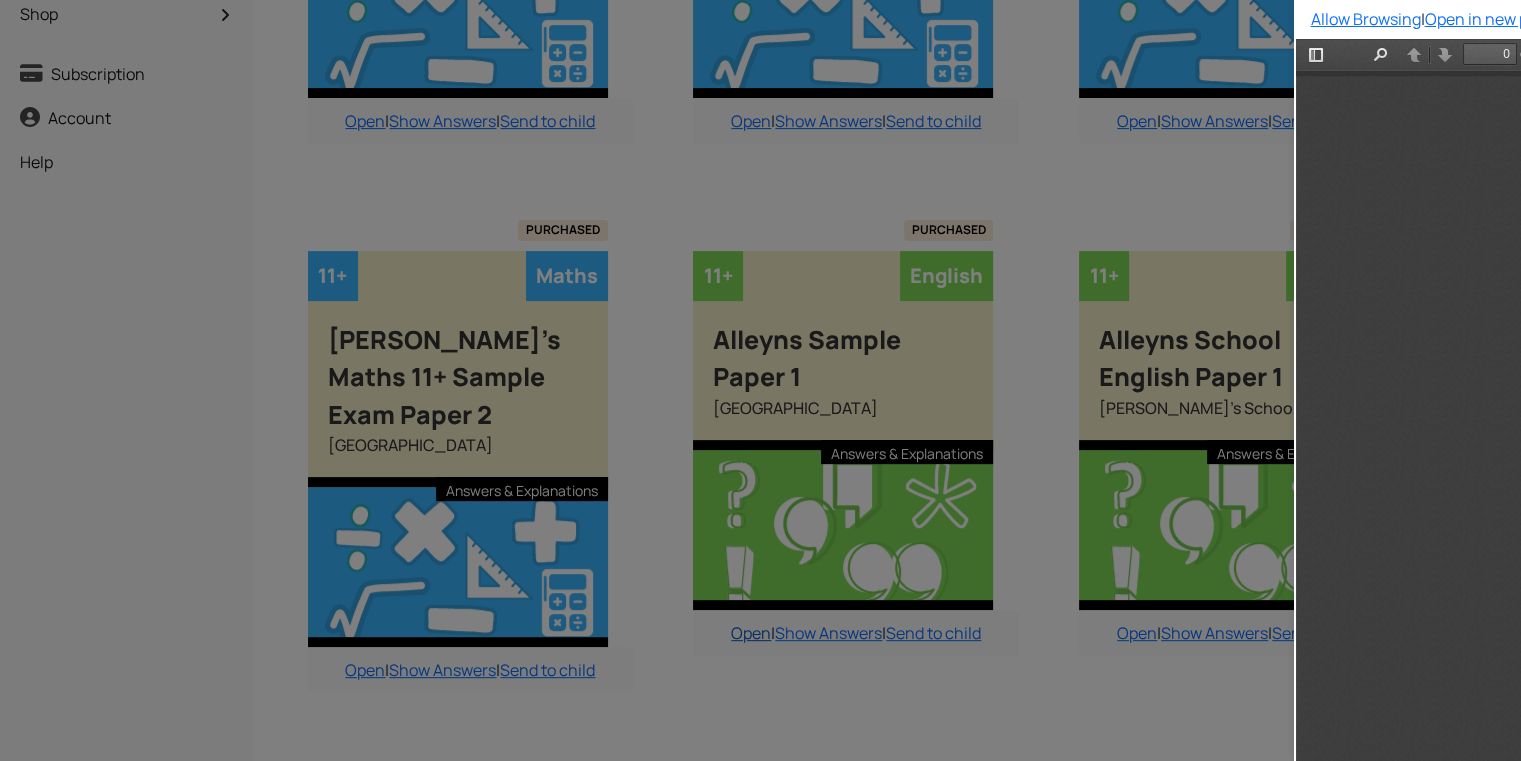 scroll, scrollTop: 0, scrollLeft: 0, axis: both 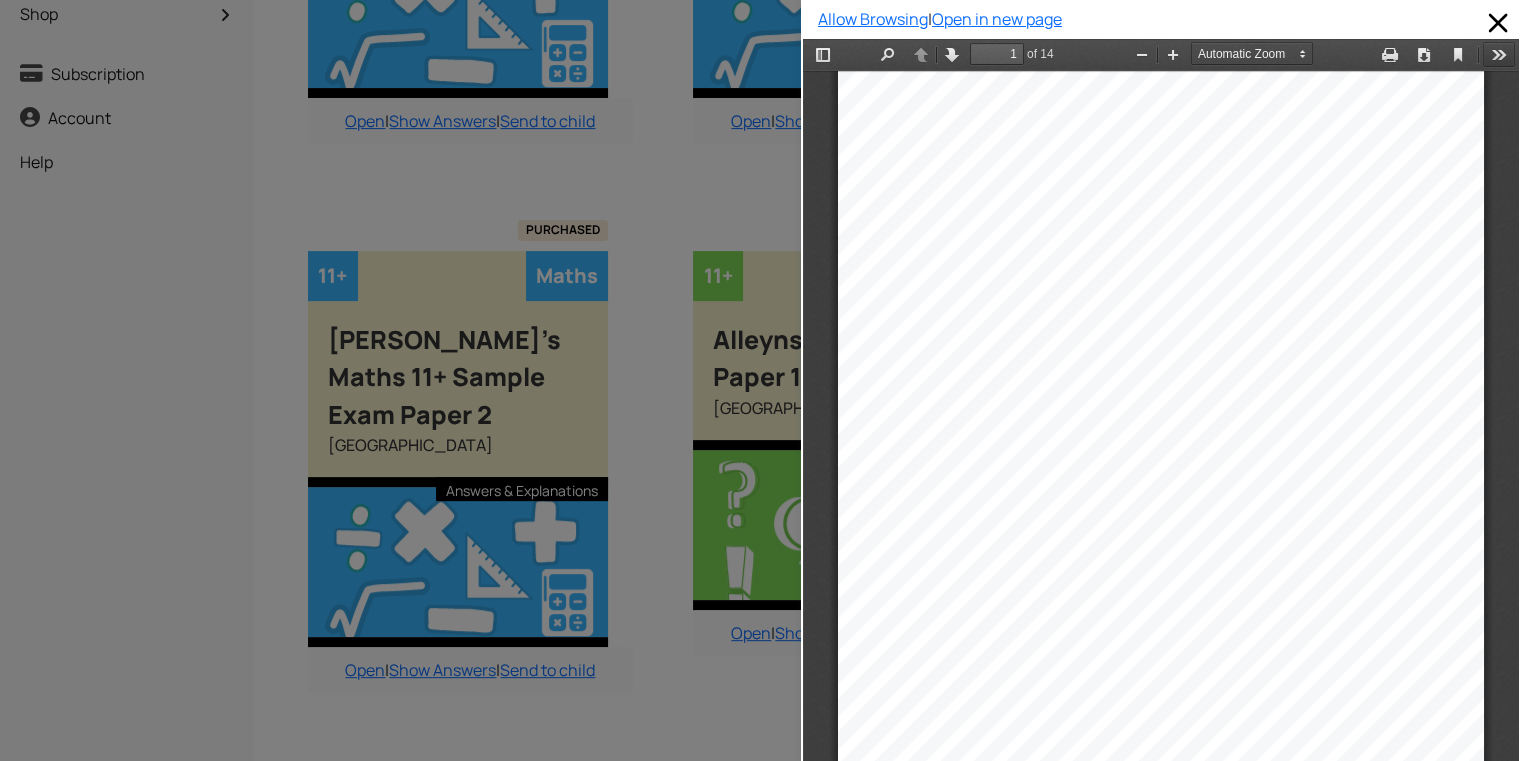 click on "Tools" at bounding box center (1499, 54) 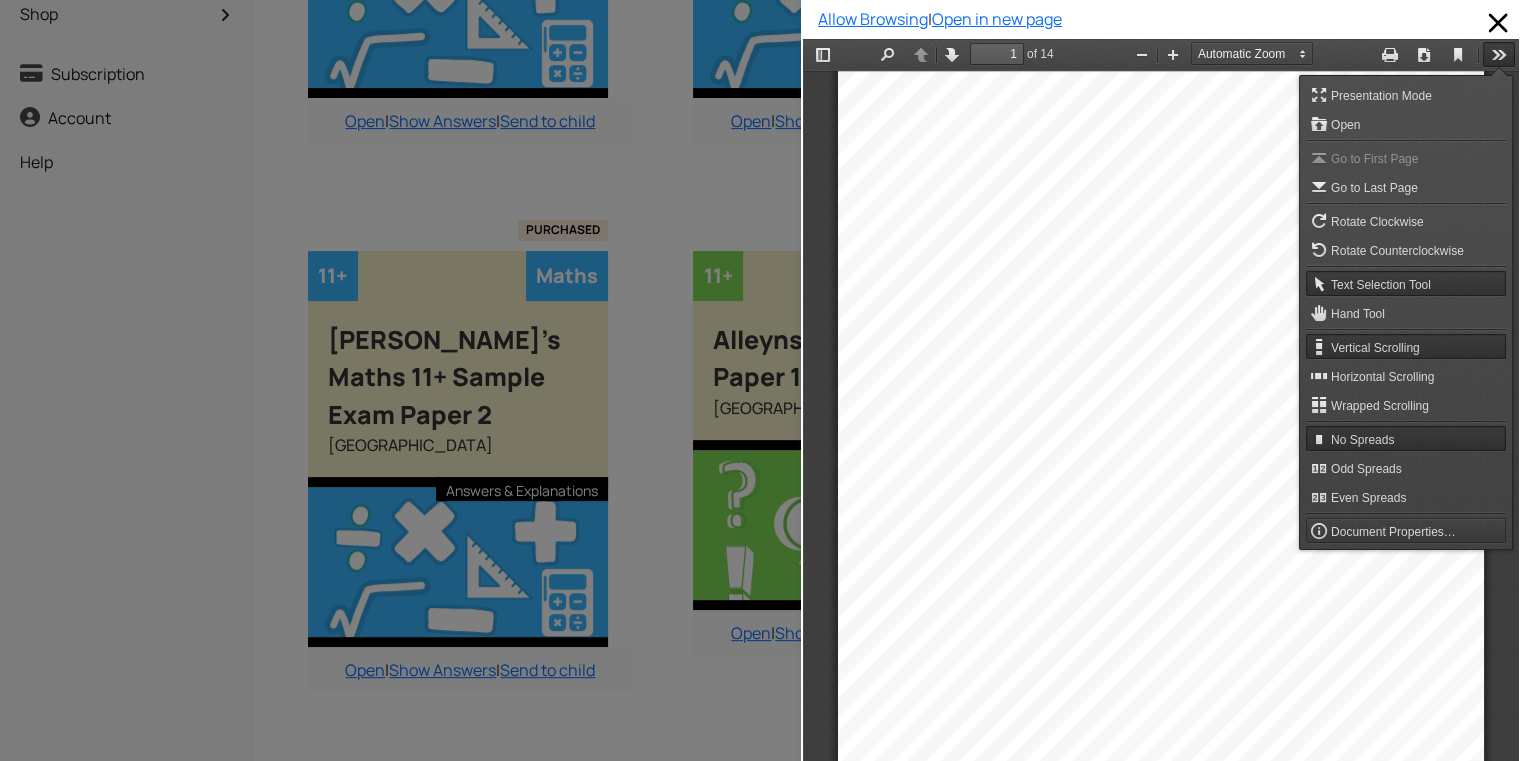 click on "Document Properties…" at bounding box center (1406, 530) 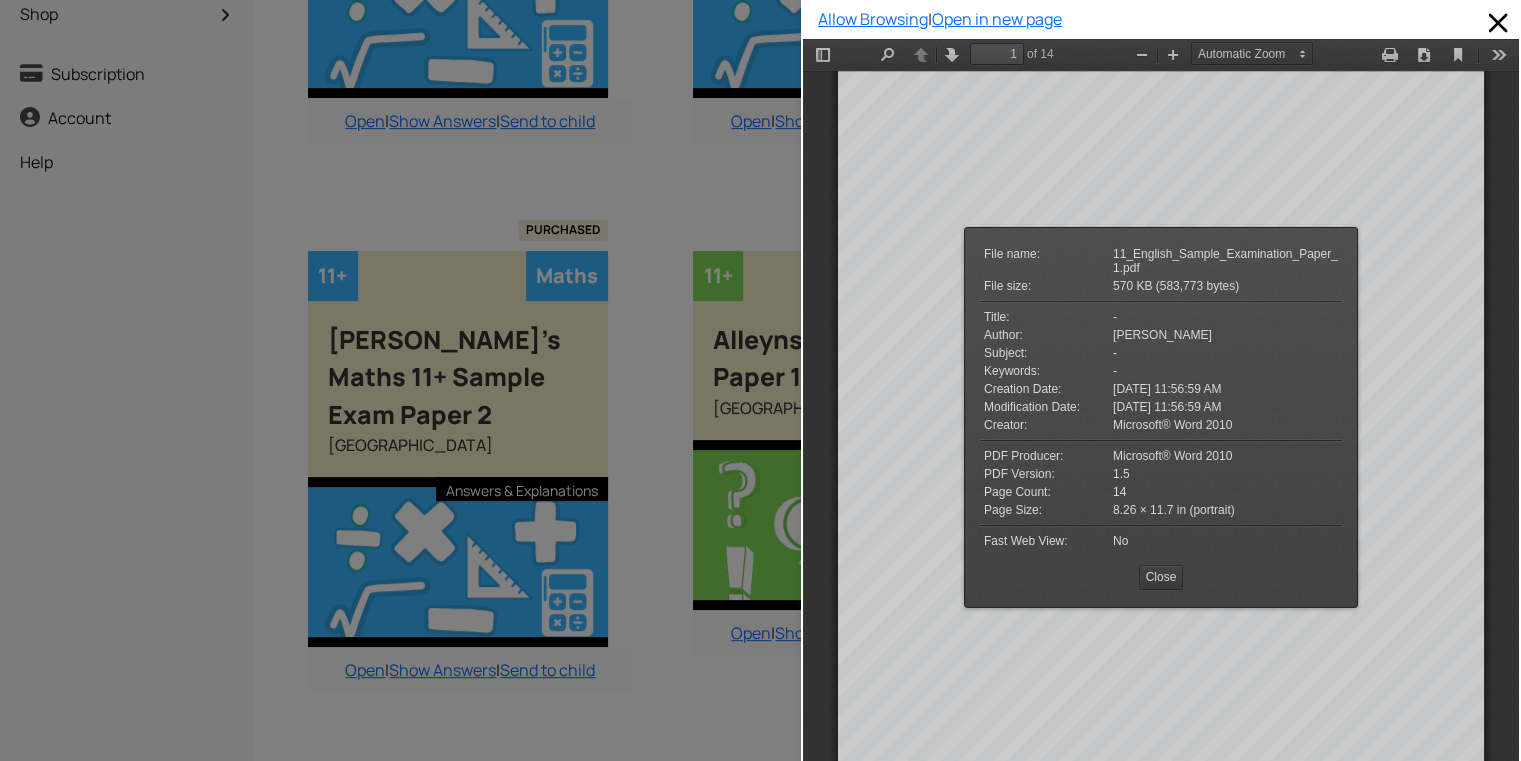 click on "File name:   11_English_Sample_Examination_Paper_1.pdf
File size:   570 KB (583,773 bytes)
Title:   -
Author:   Antonia Legg
Subject:   -
Keywords:   -
Creation Date:   6/30/2017, 11:56:59 AM
Modification Date:   6/30/2017, 11:56:59 AM
Creator:   Microsoft® Word 2010
PDF Producer:   Microsoft® Word 2010
PDF Version:   1.5
Page Count:   14
Page Size:   8.26 × 11.7 in (portrait)" at bounding box center (1161, 417) 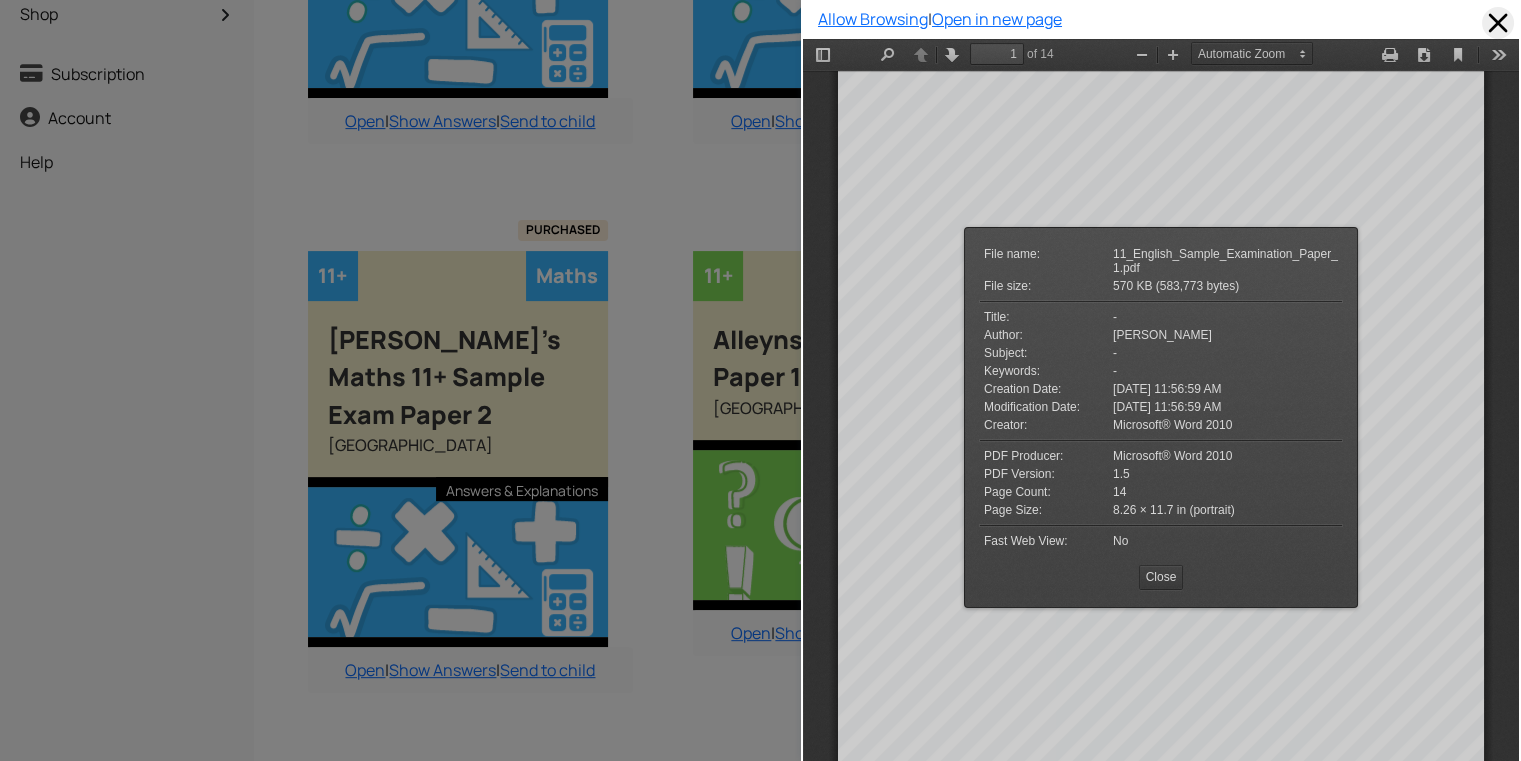 click at bounding box center [1498, 23] 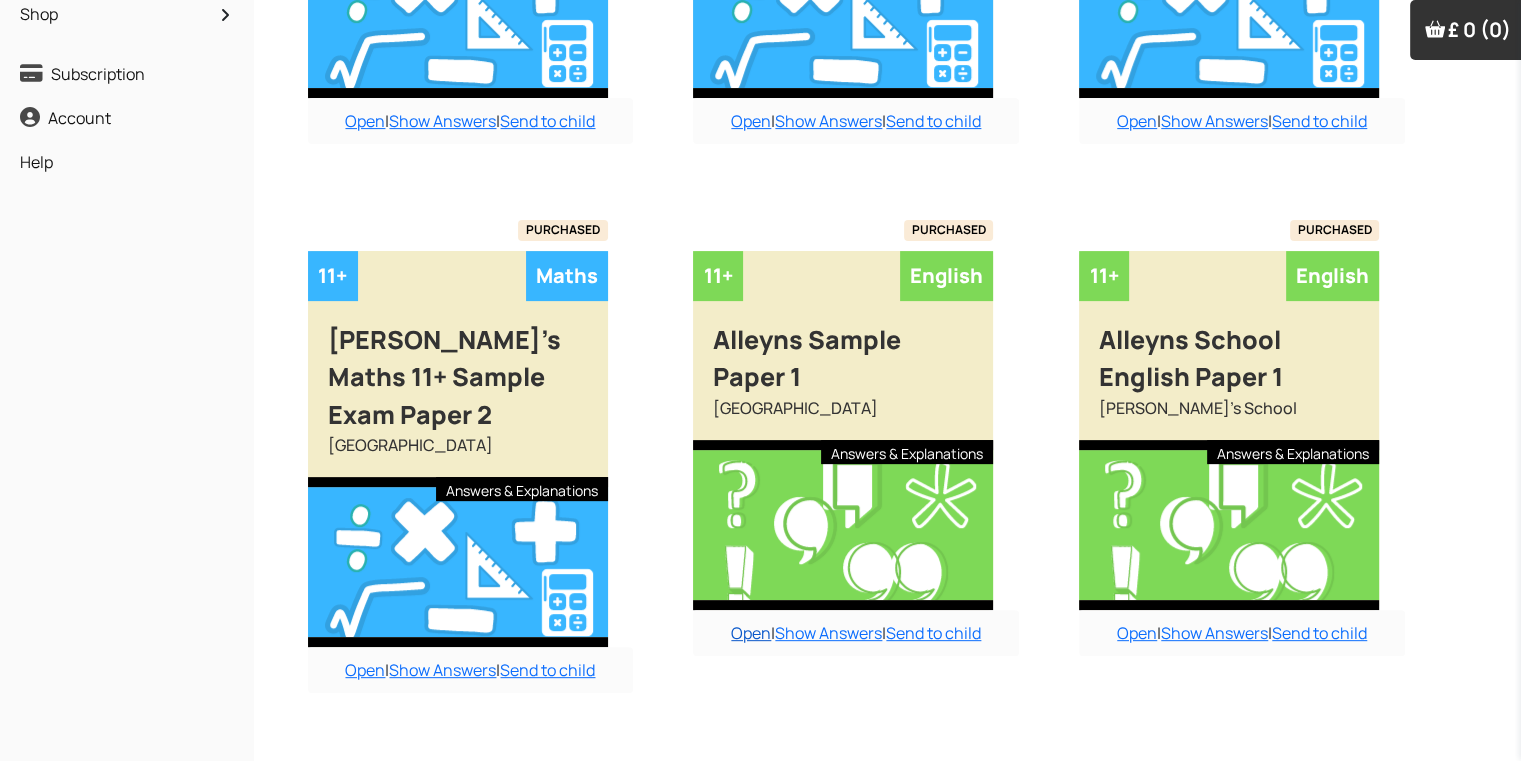 click on "Open" at bounding box center [751, 633] 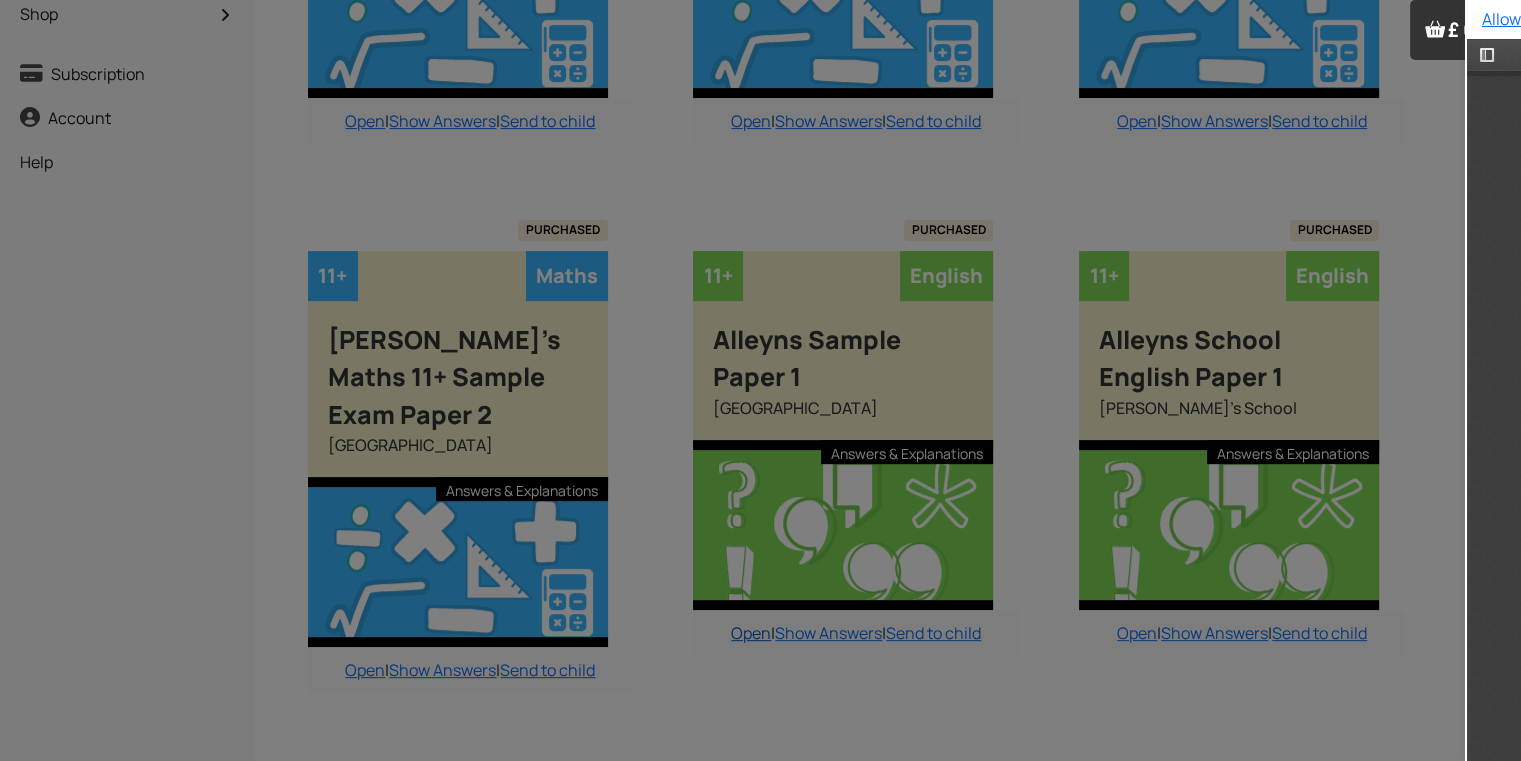 scroll, scrollTop: 0, scrollLeft: 0, axis: both 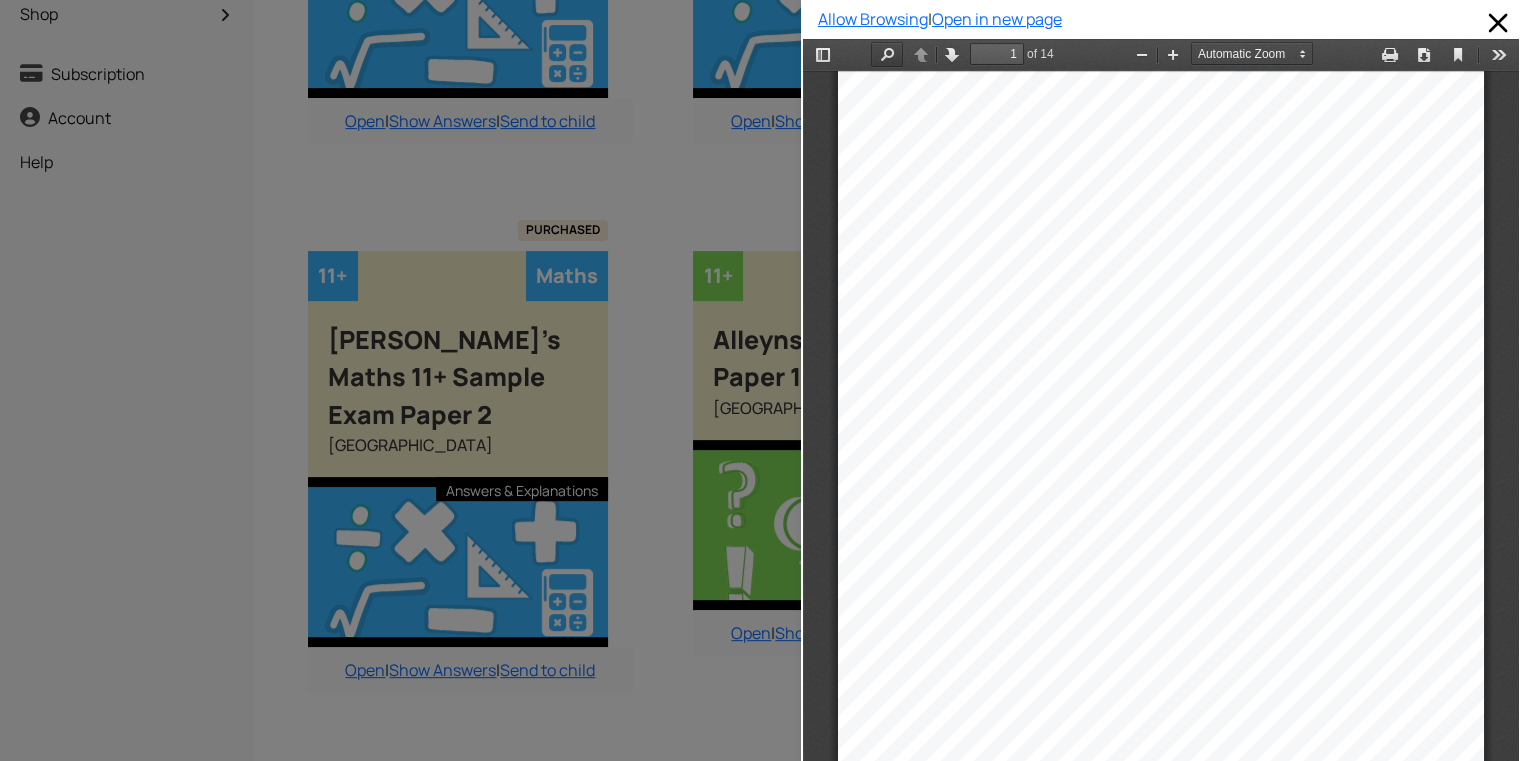click on "Find" at bounding box center [887, 54] 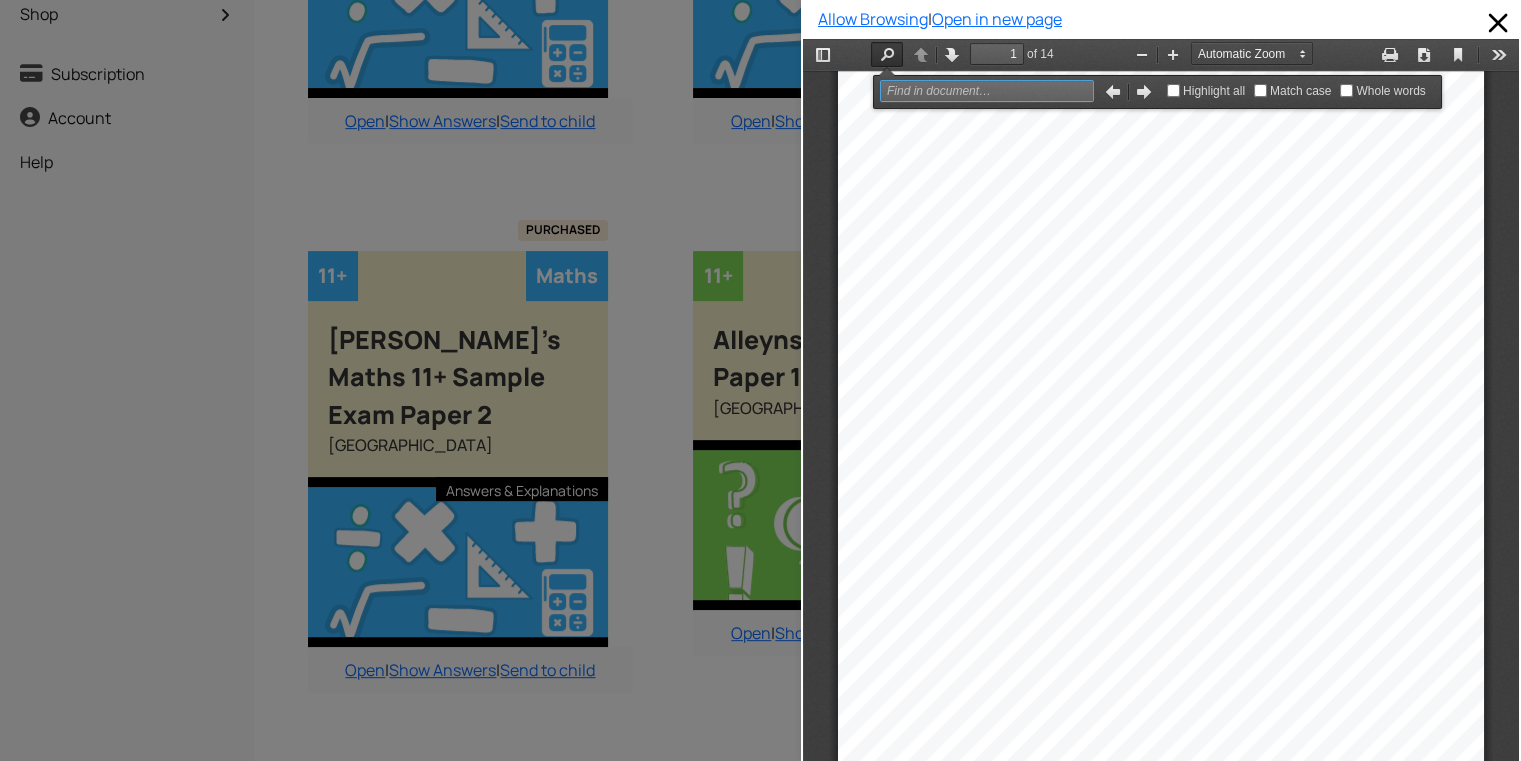 click at bounding box center [987, 91] 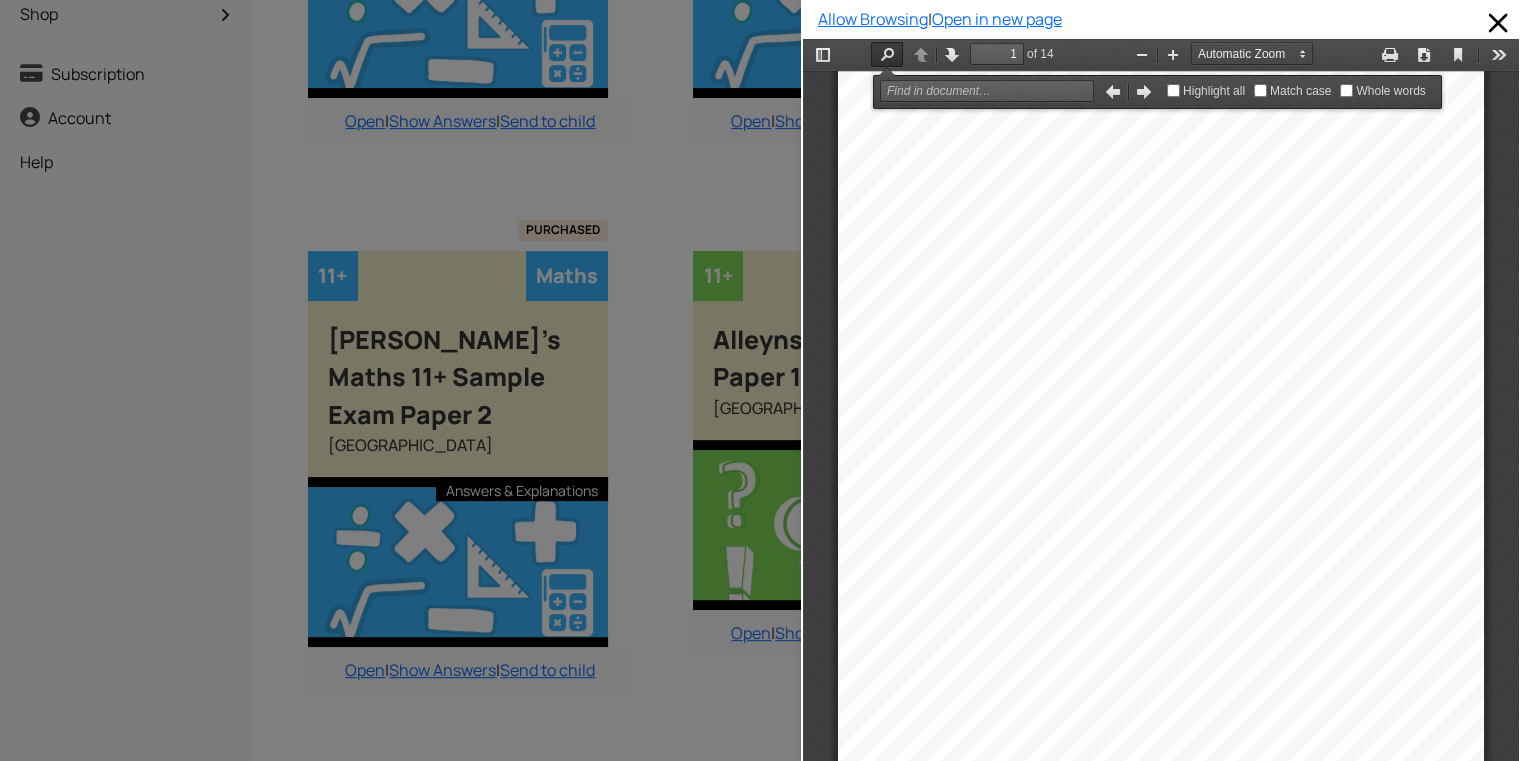 click on "11+ EN GLISH  SAMPLE EXAMINATION PAPER 1 One hour 10 minutes. [PERSON_NAME]’s Co - educational excellence" at bounding box center [1161, 528] 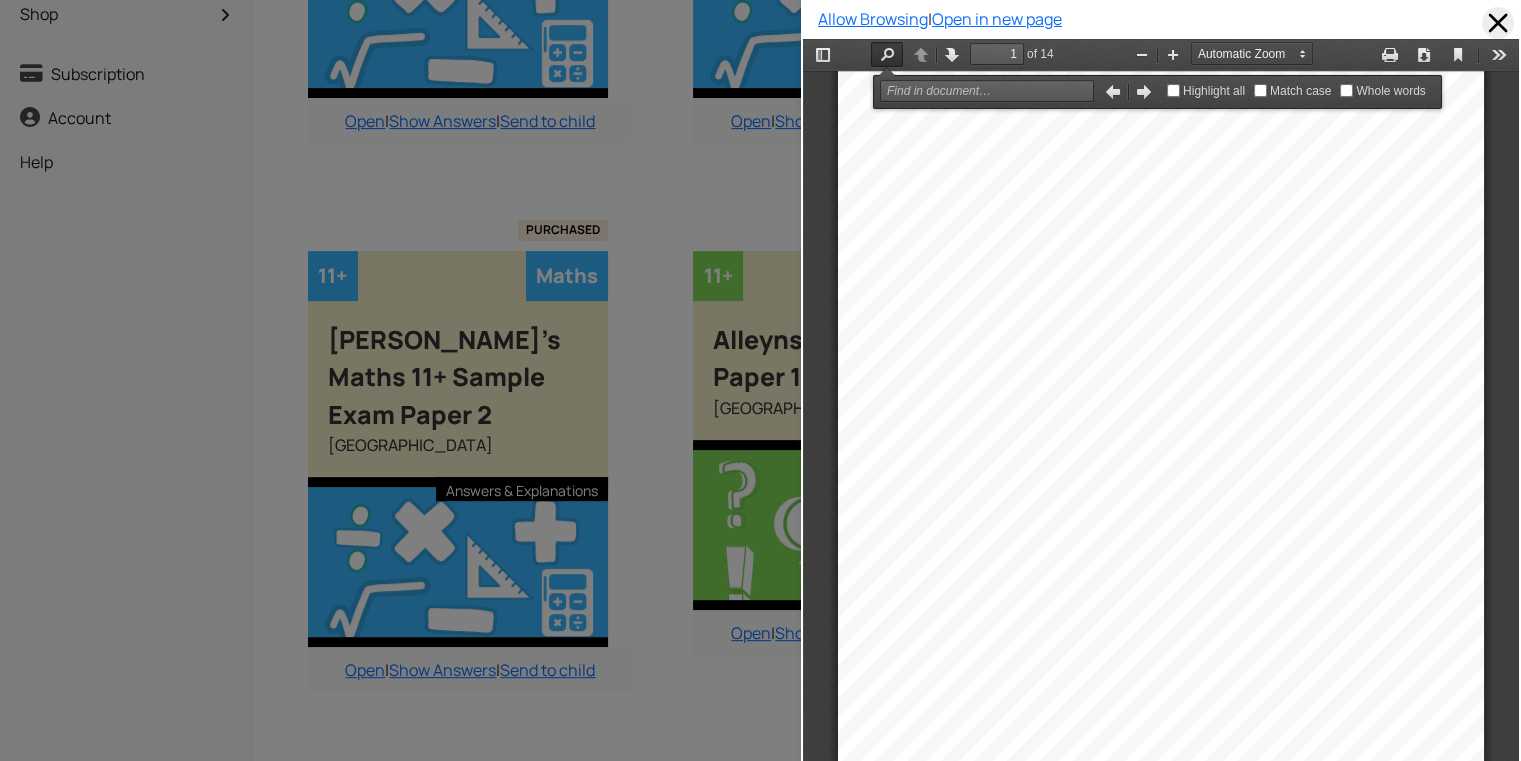 click at bounding box center (1498, 23) 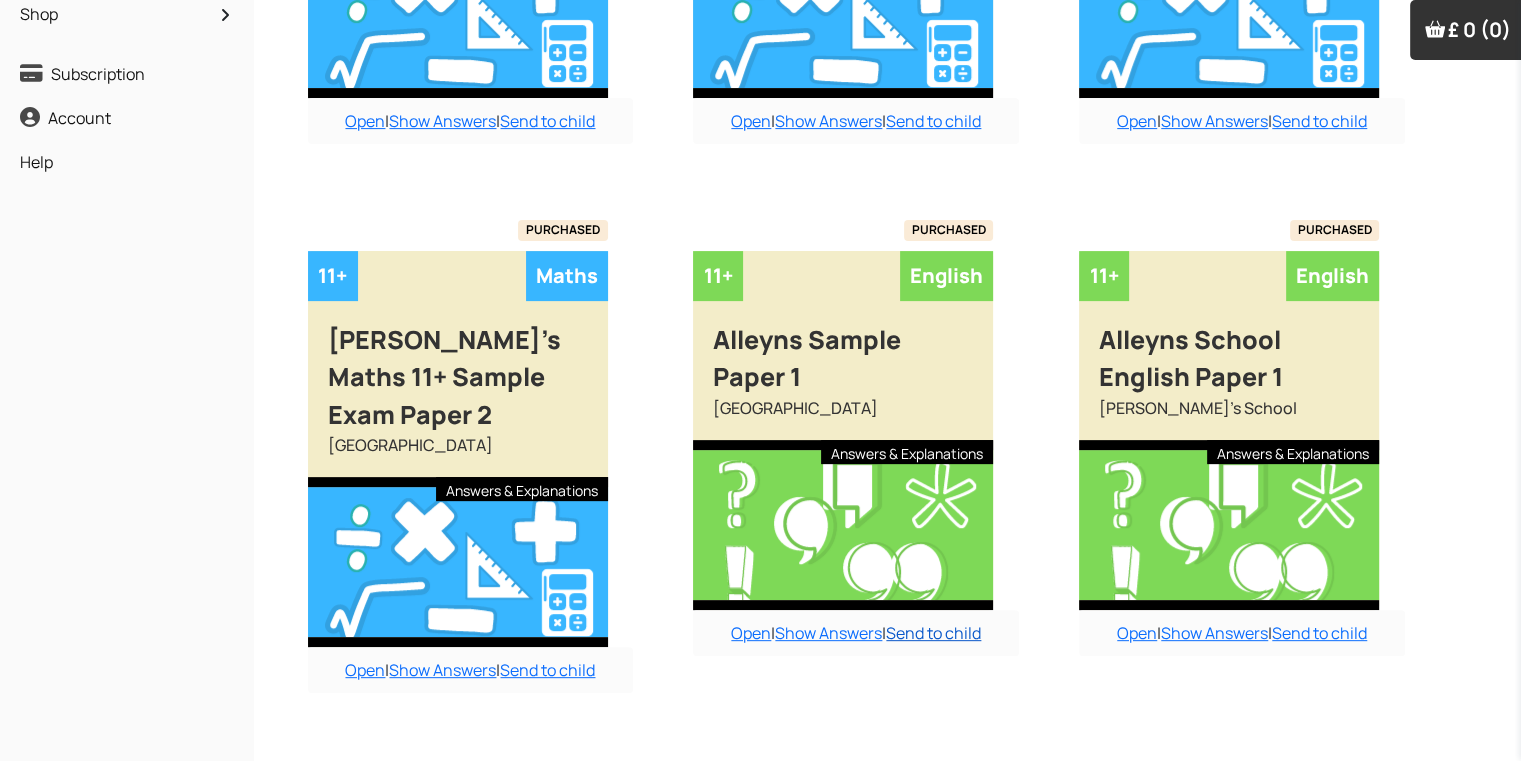 click on "Send to child" at bounding box center (933, 633) 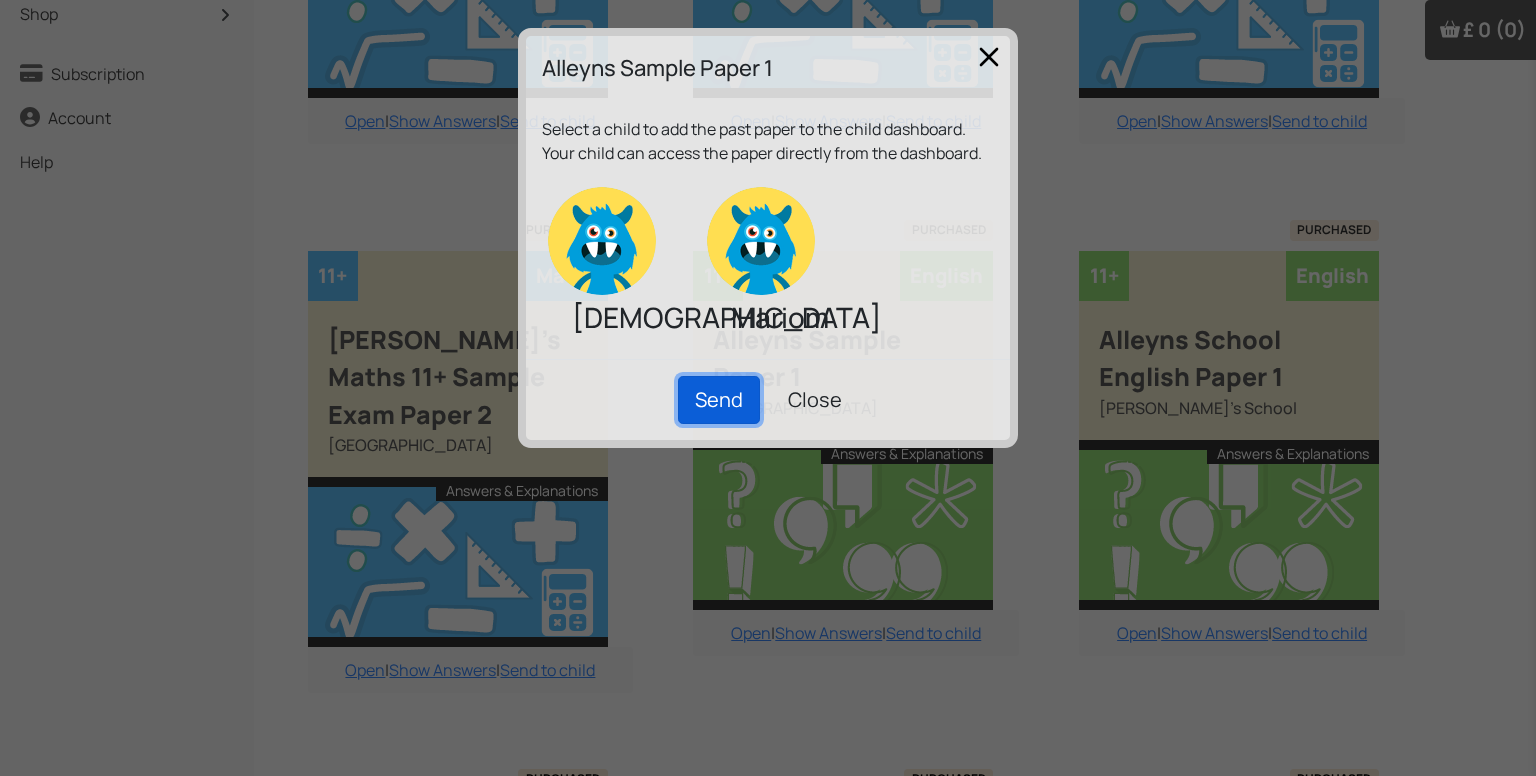 click on "Send" at bounding box center [719, 400] 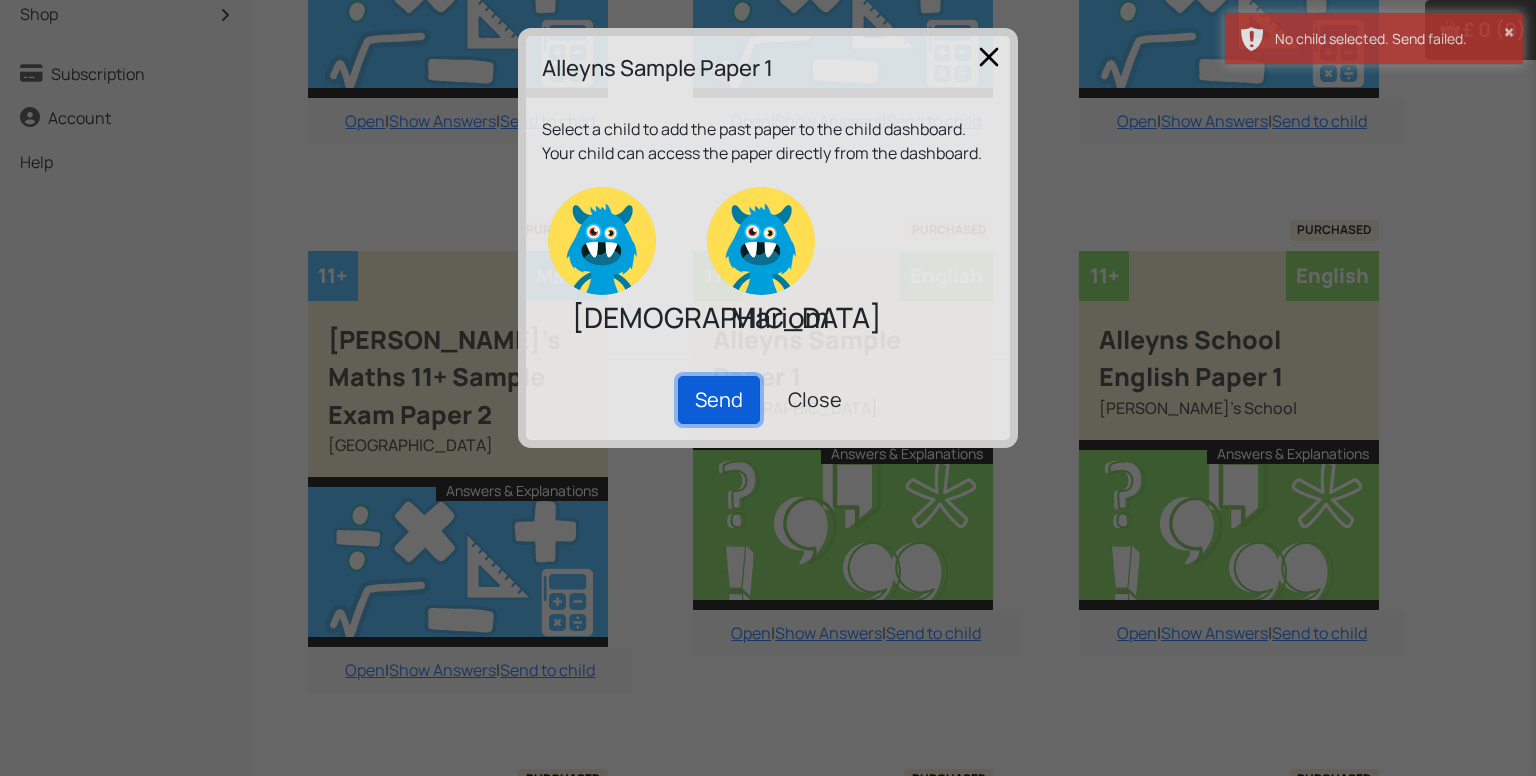 click on "Send" at bounding box center (719, 400) 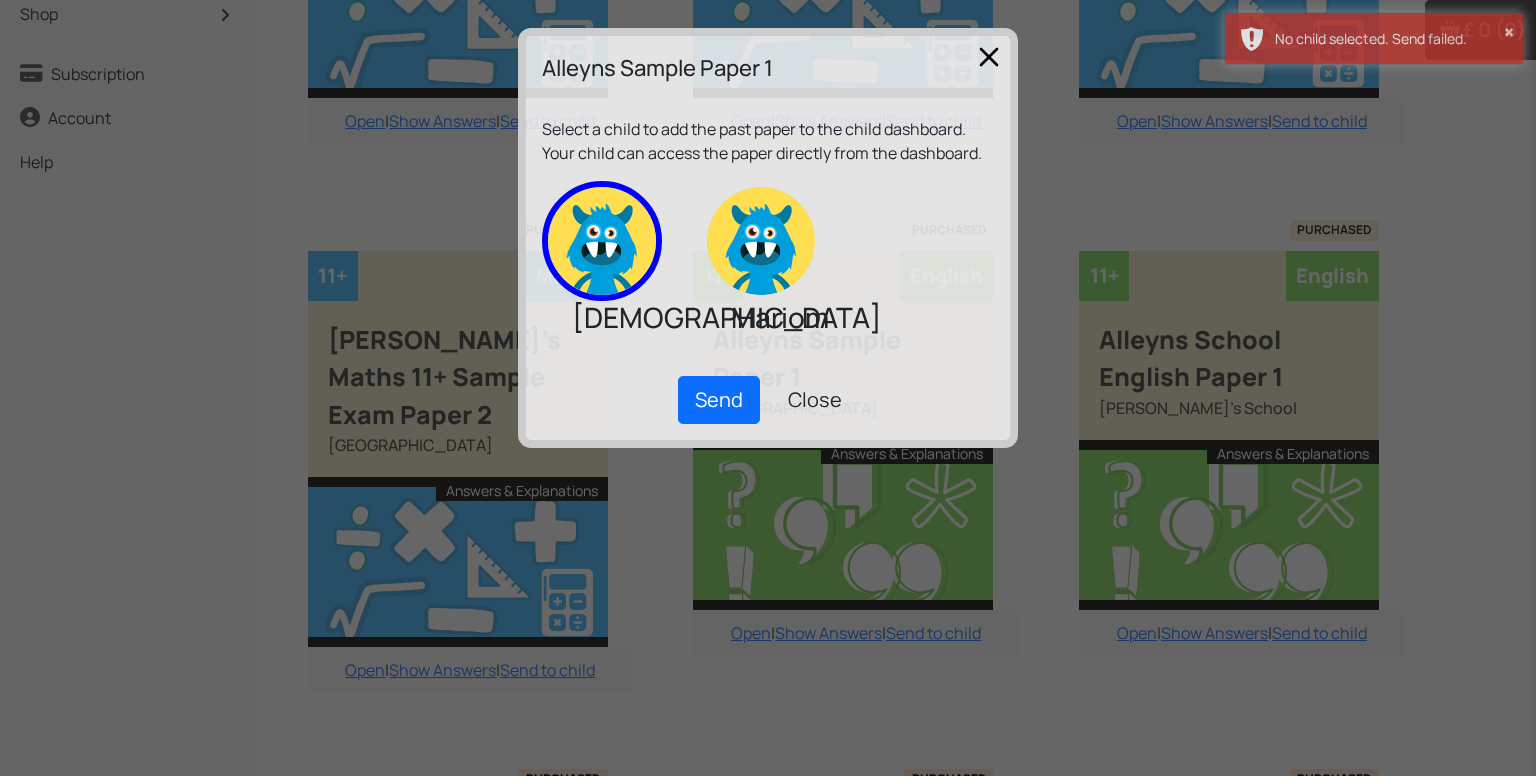 click at bounding box center [602, 241] 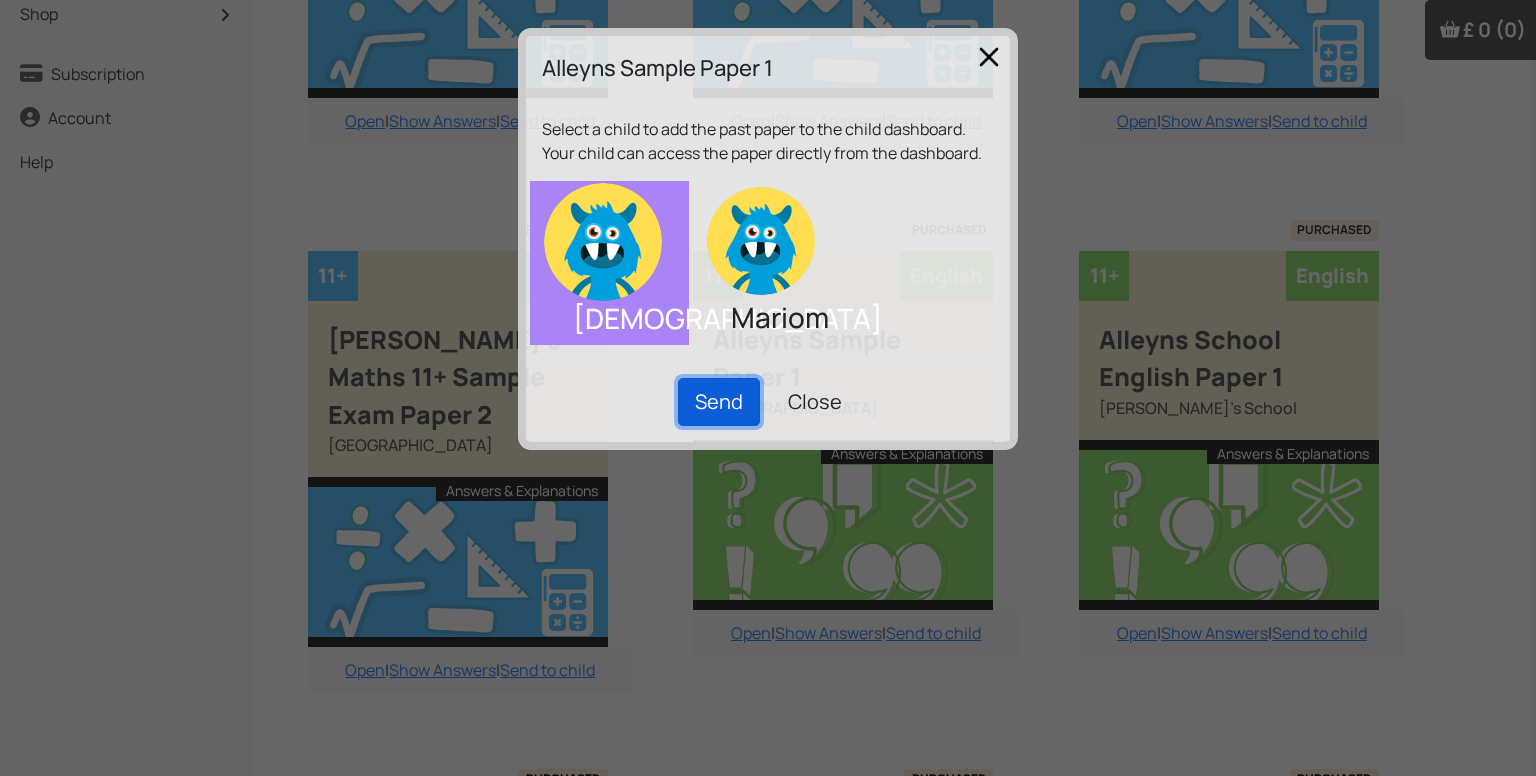 click on "Send" at bounding box center (719, 402) 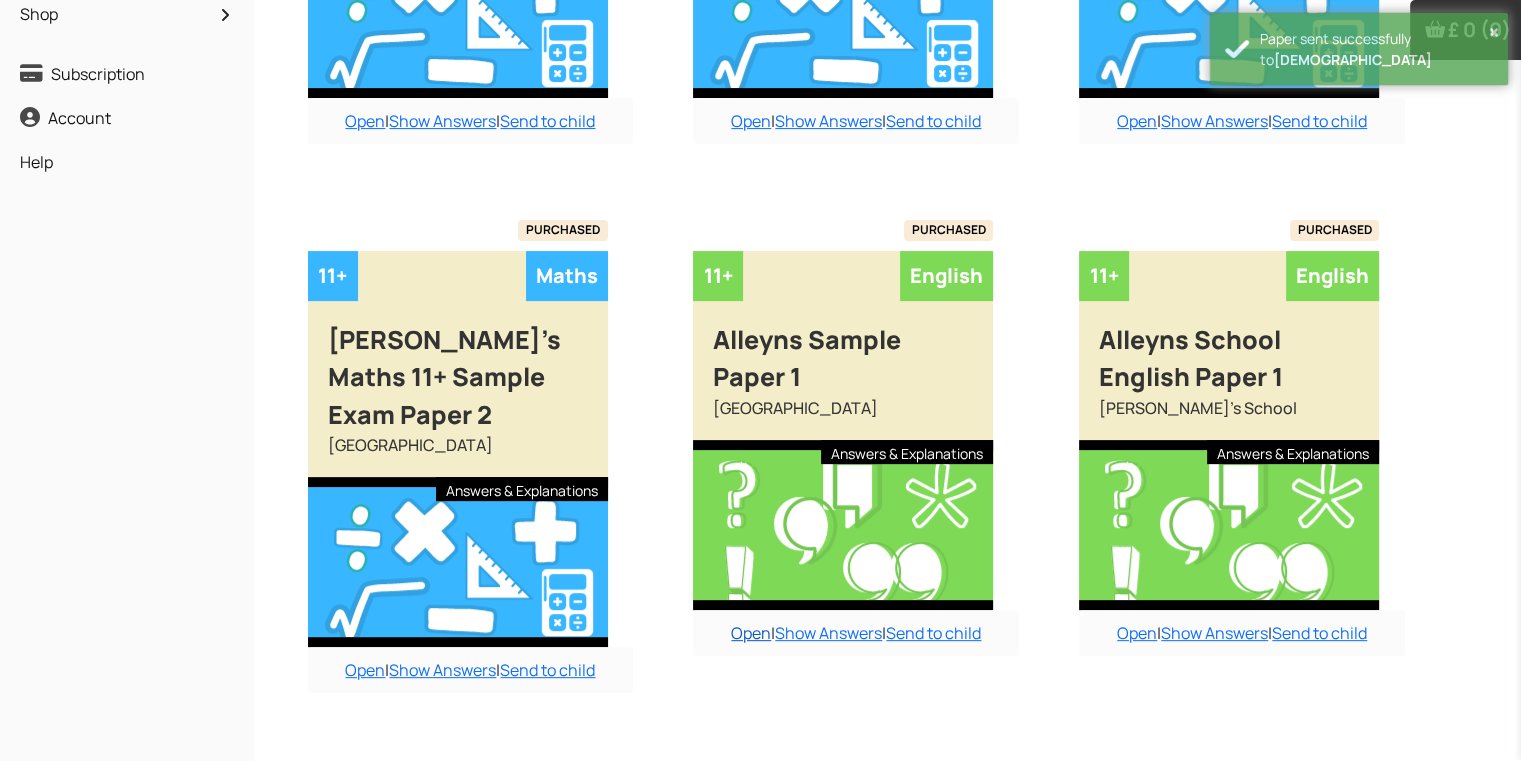 click on "Open" at bounding box center (751, 633) 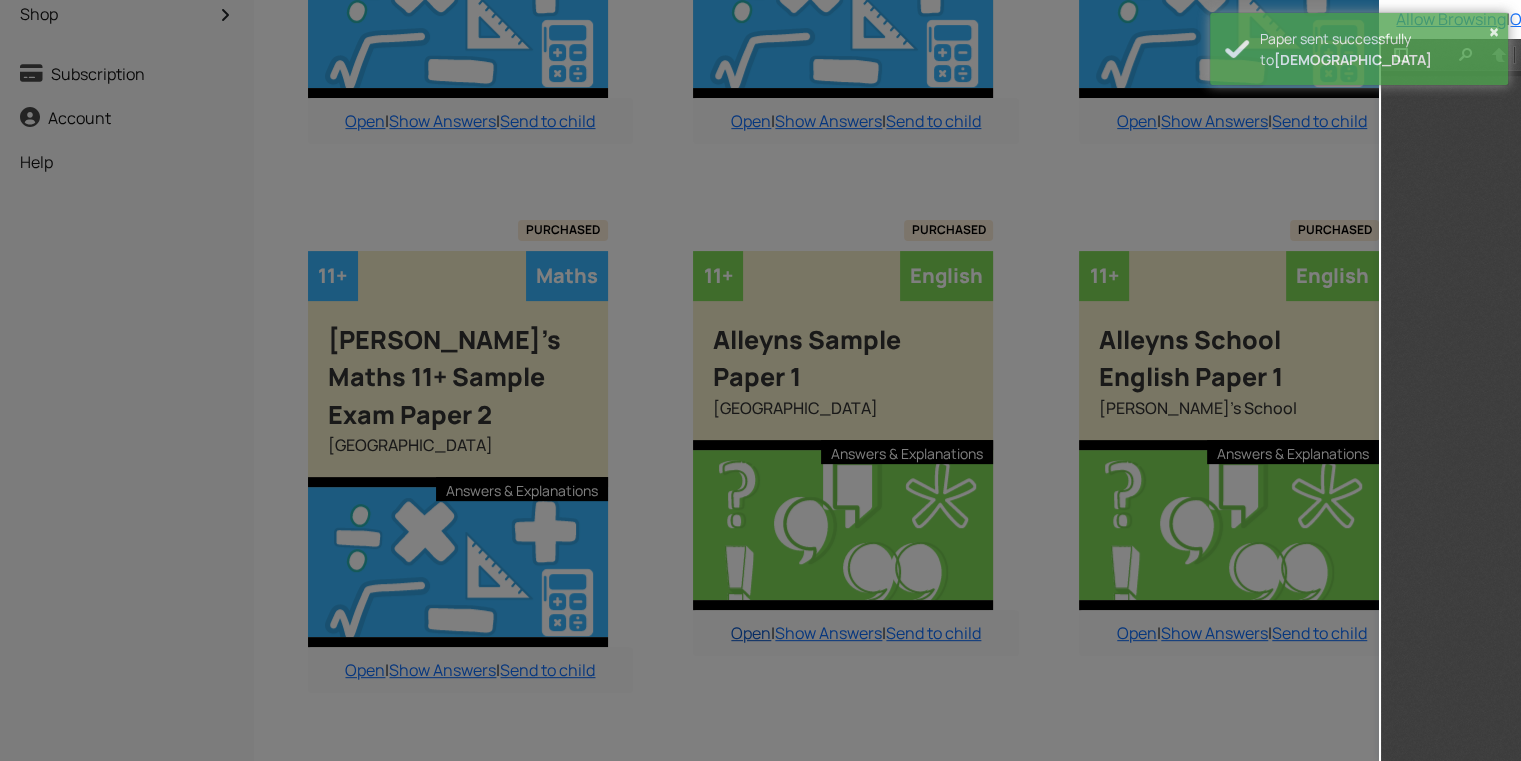 scroll, scrollTop: 0, scrollLeft: 0, axis: both 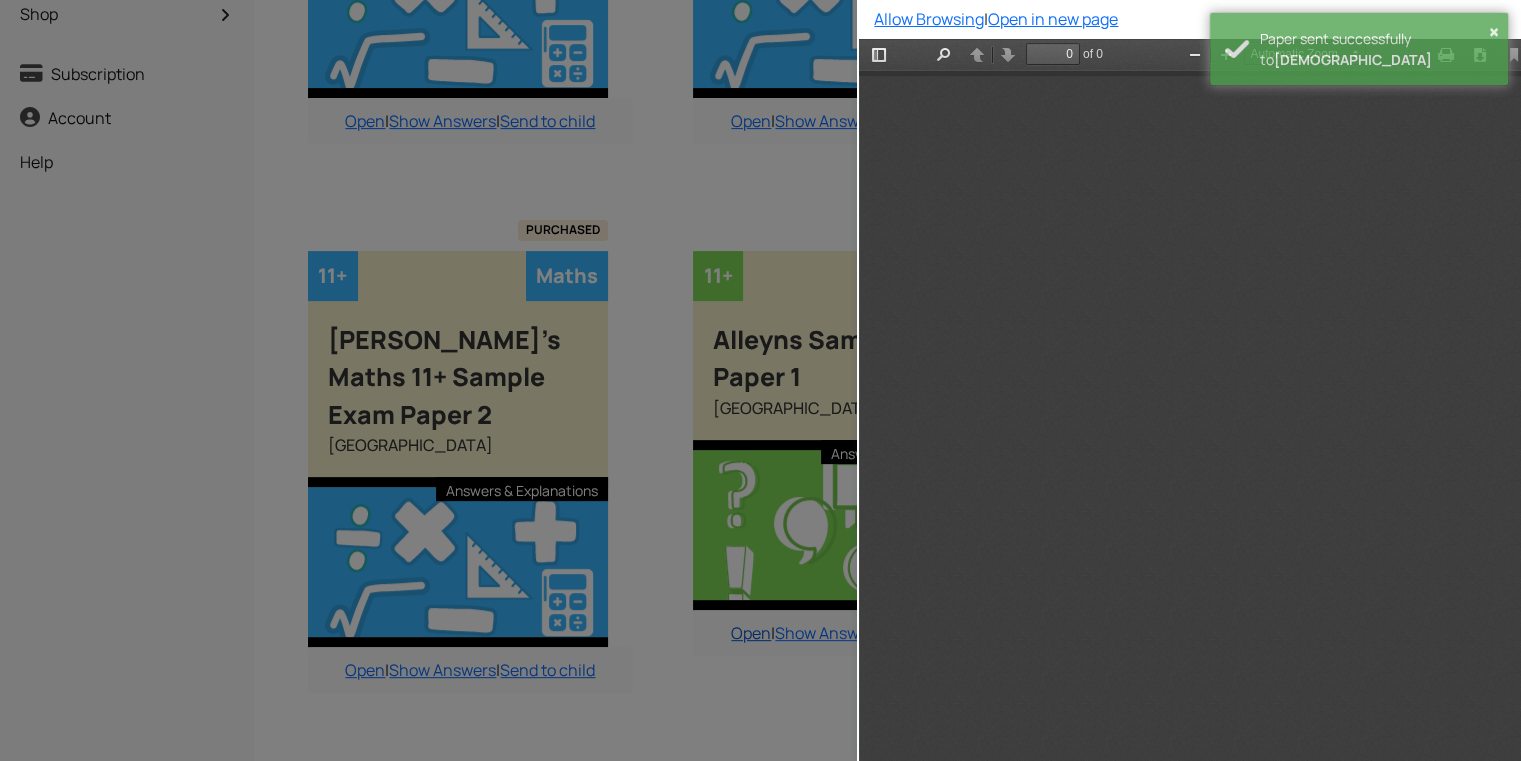 type on "1" 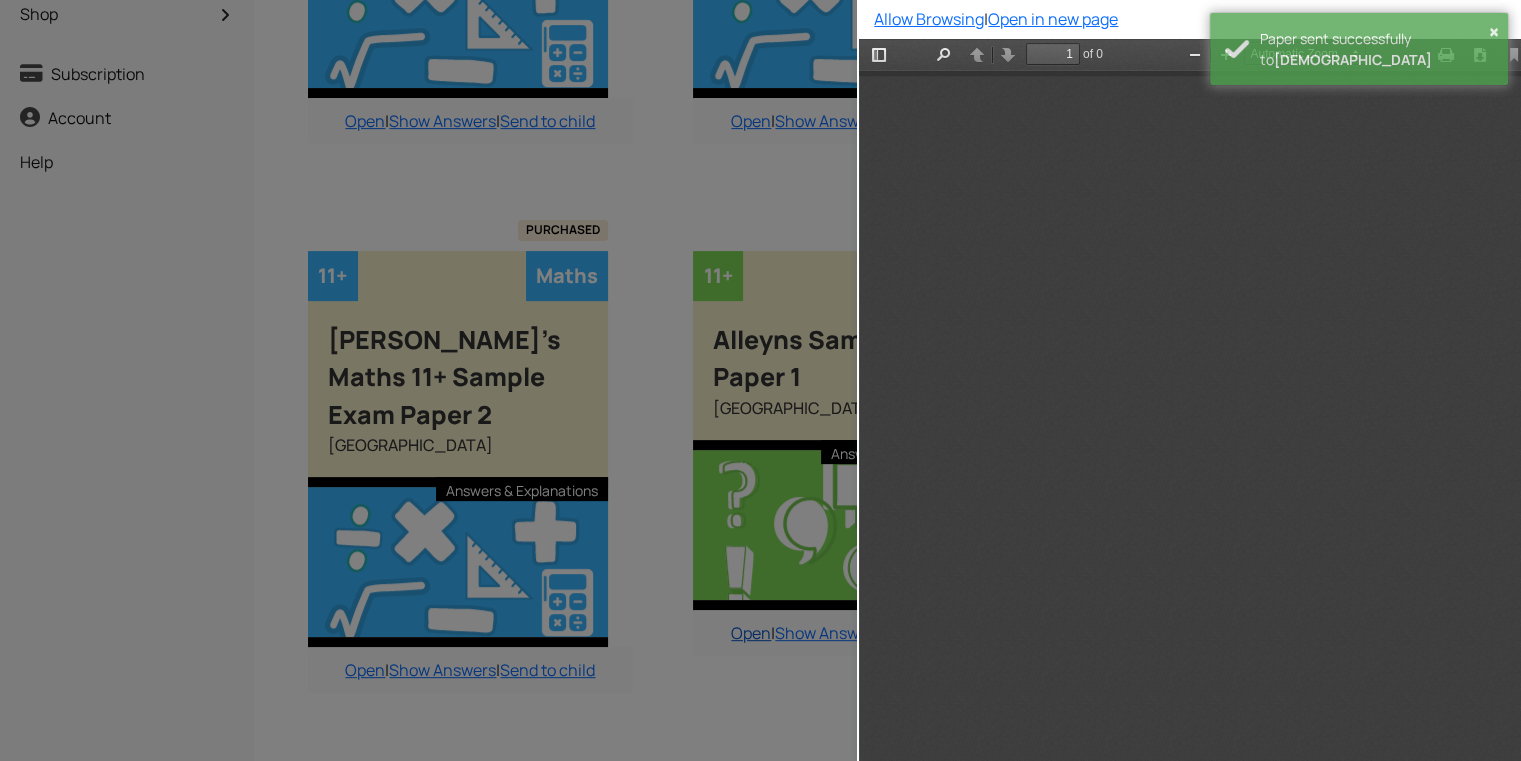 scroll, scrollTop: 10, scrollLeft: 0, axis: vertical 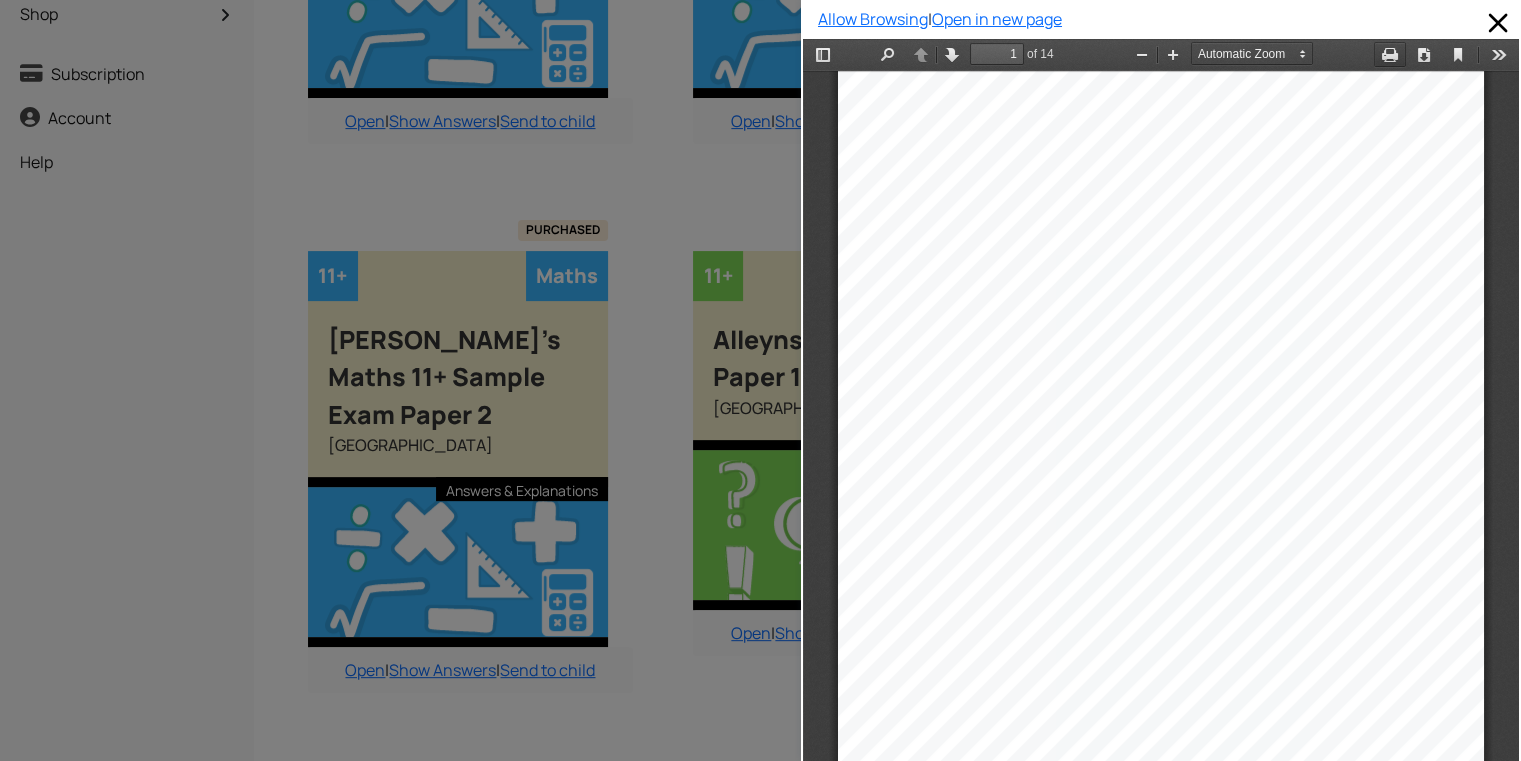 click on "Print" at bounding box center [1390, 54] 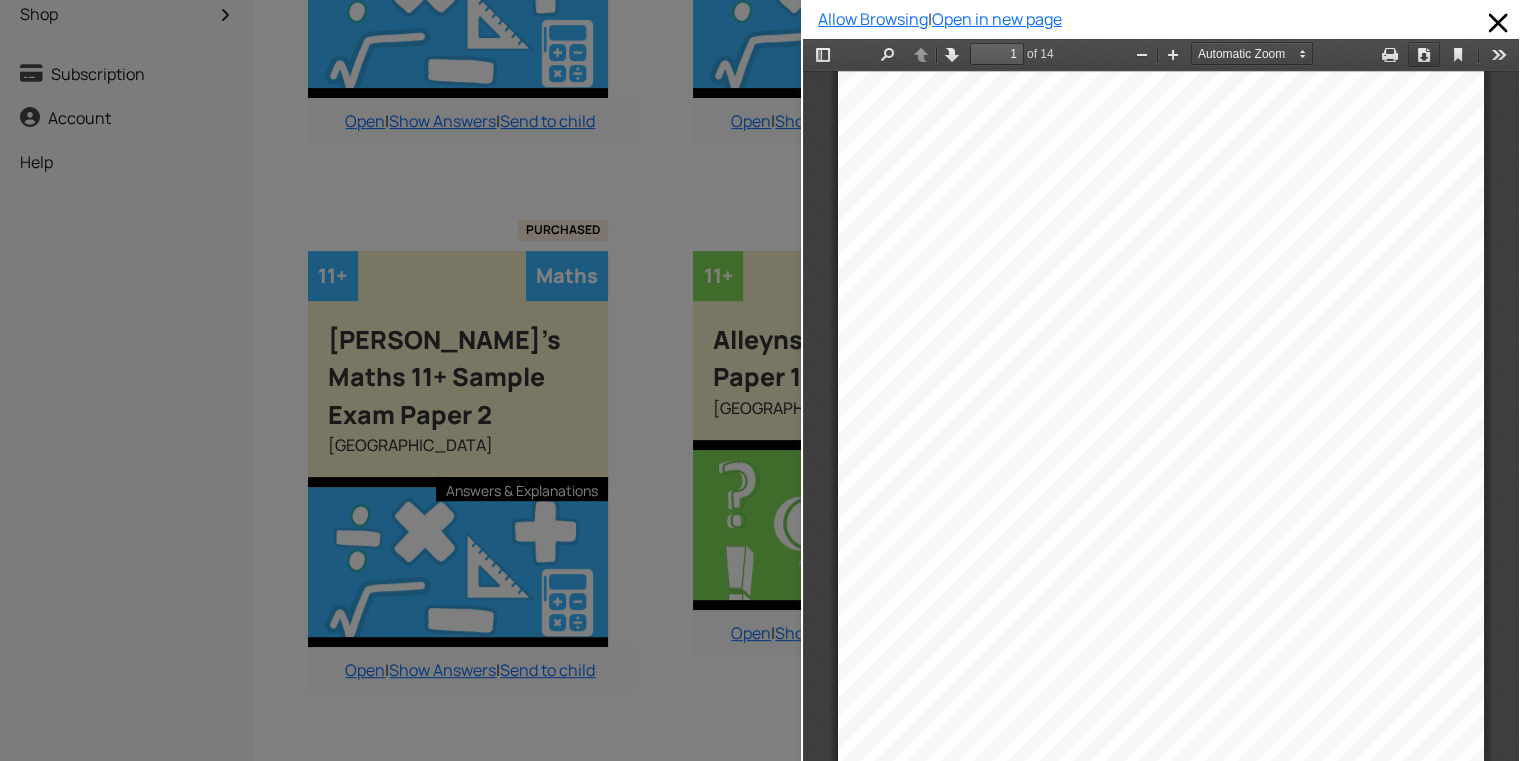 click on "Download" at bounding box center [1424, 54] 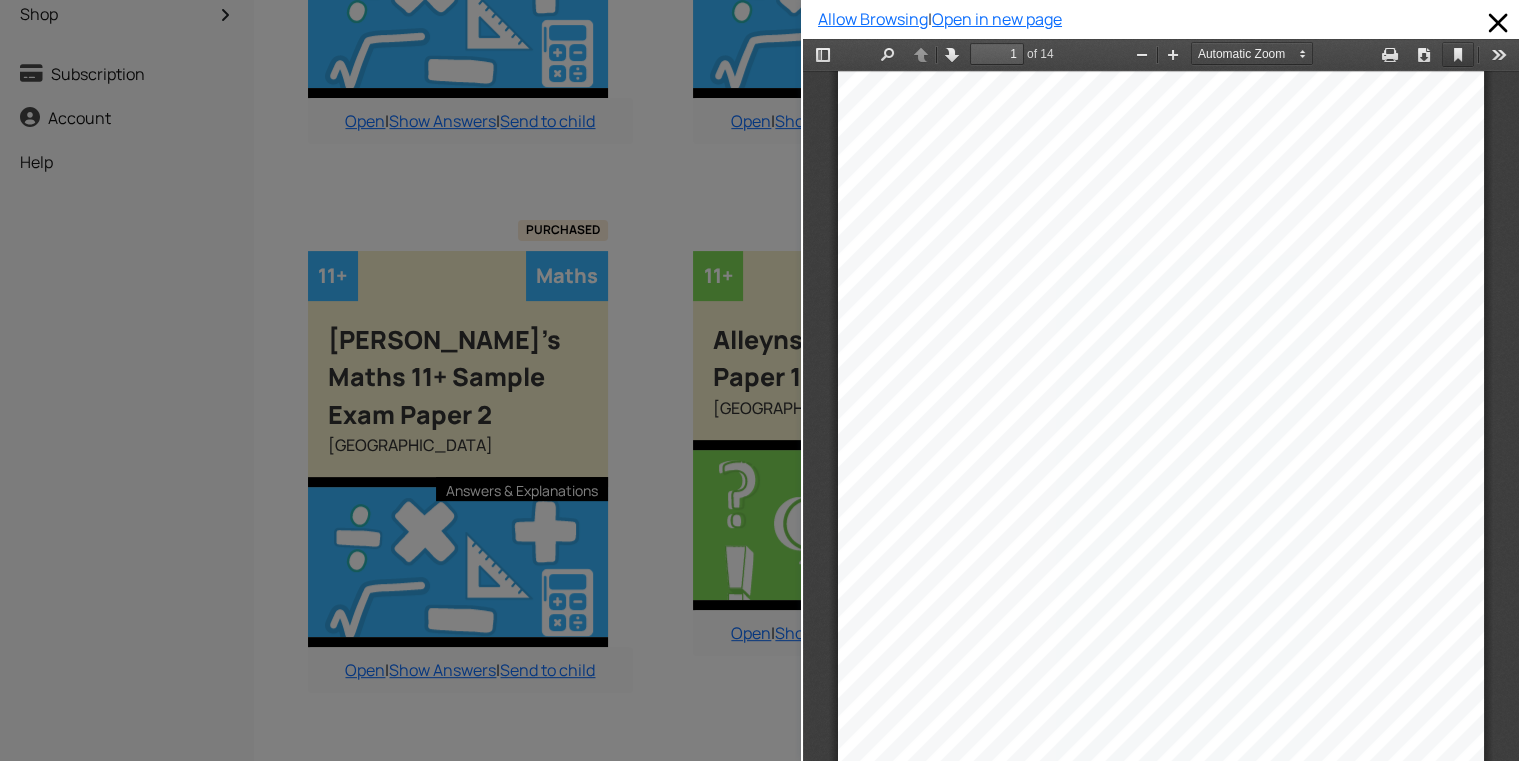 click on "Current View" at bounding box center (1458, 54) 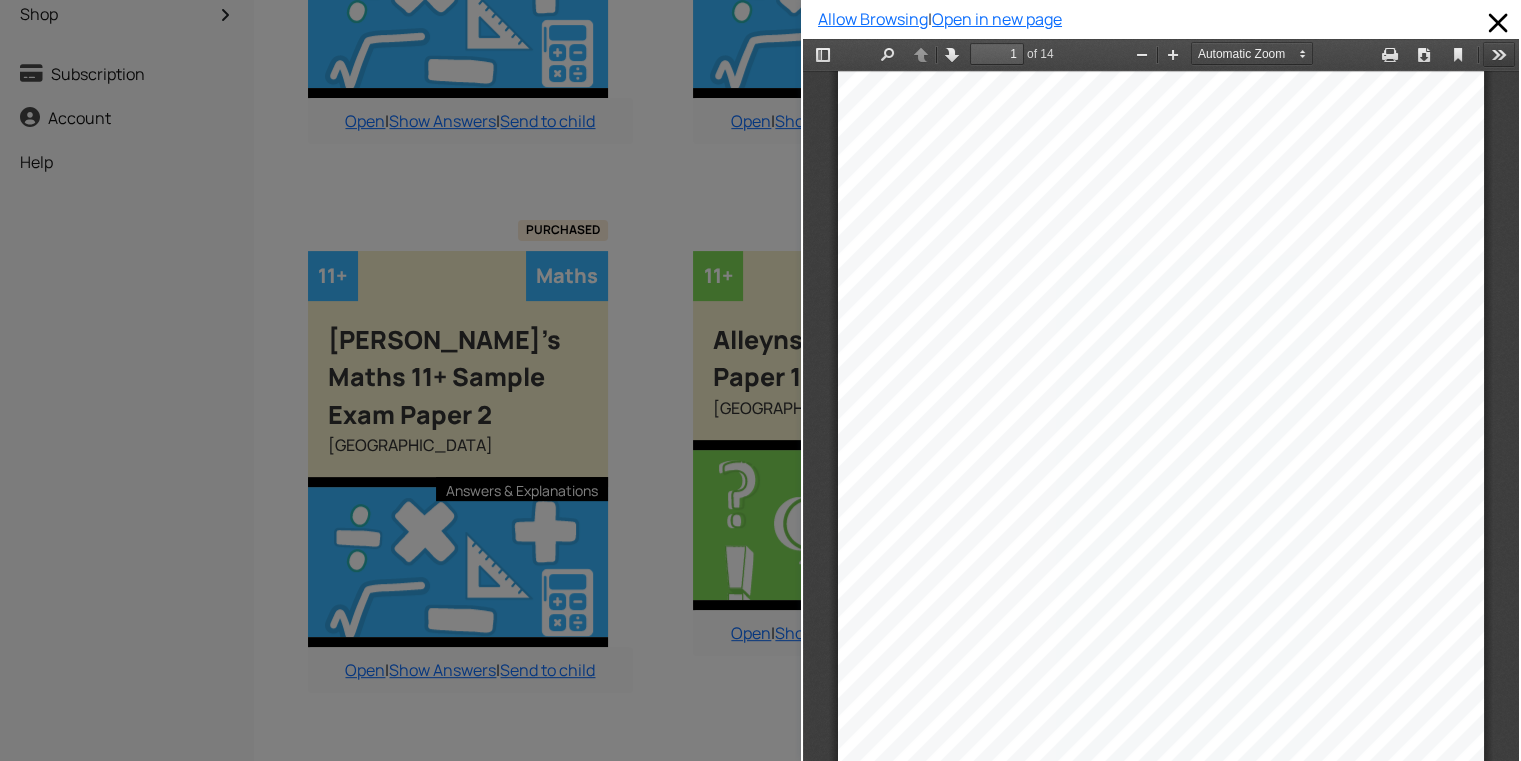 click on "Tools" at bounding box center (1499, 54) 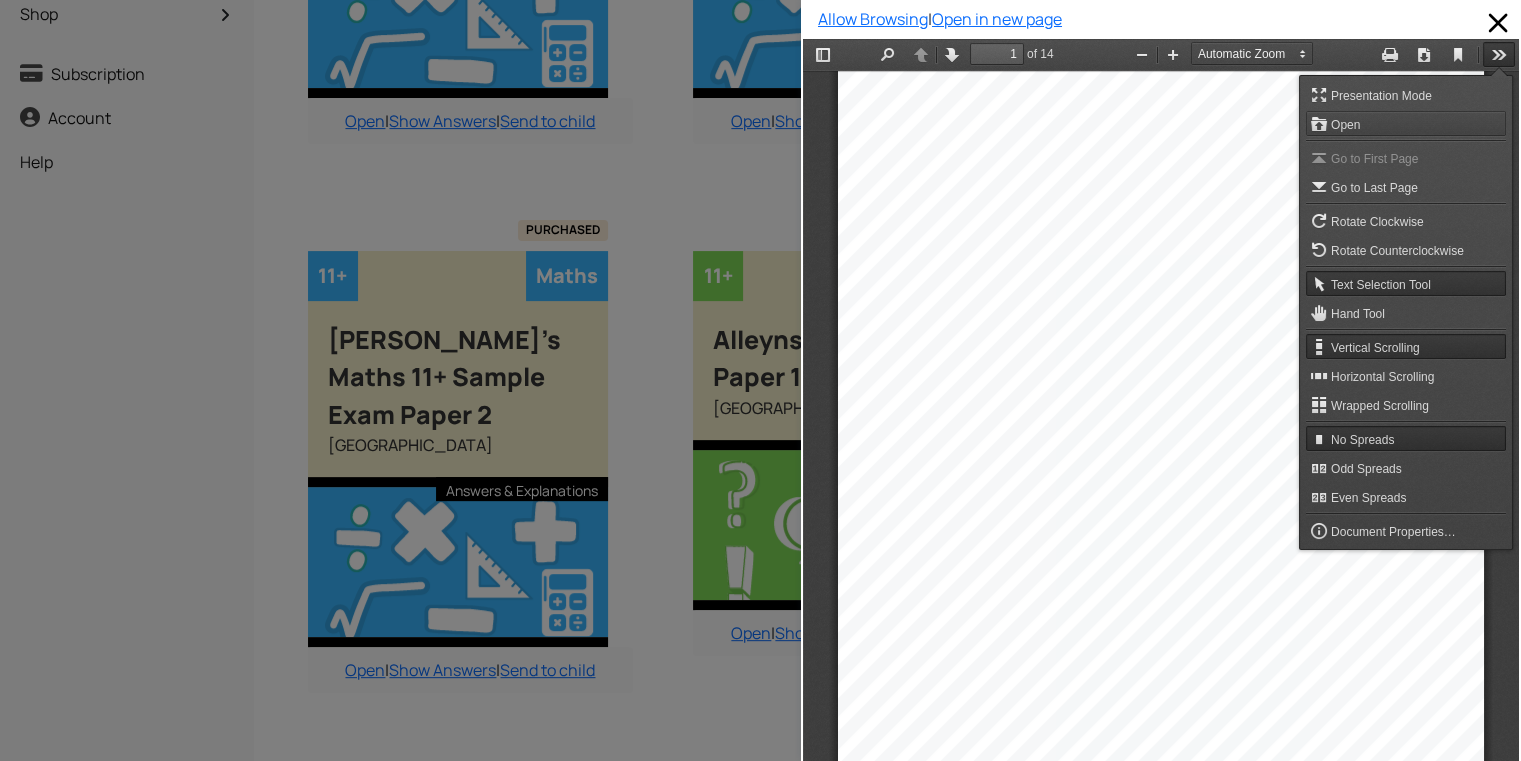 click on "Open" at bounding box center (1347, 125) 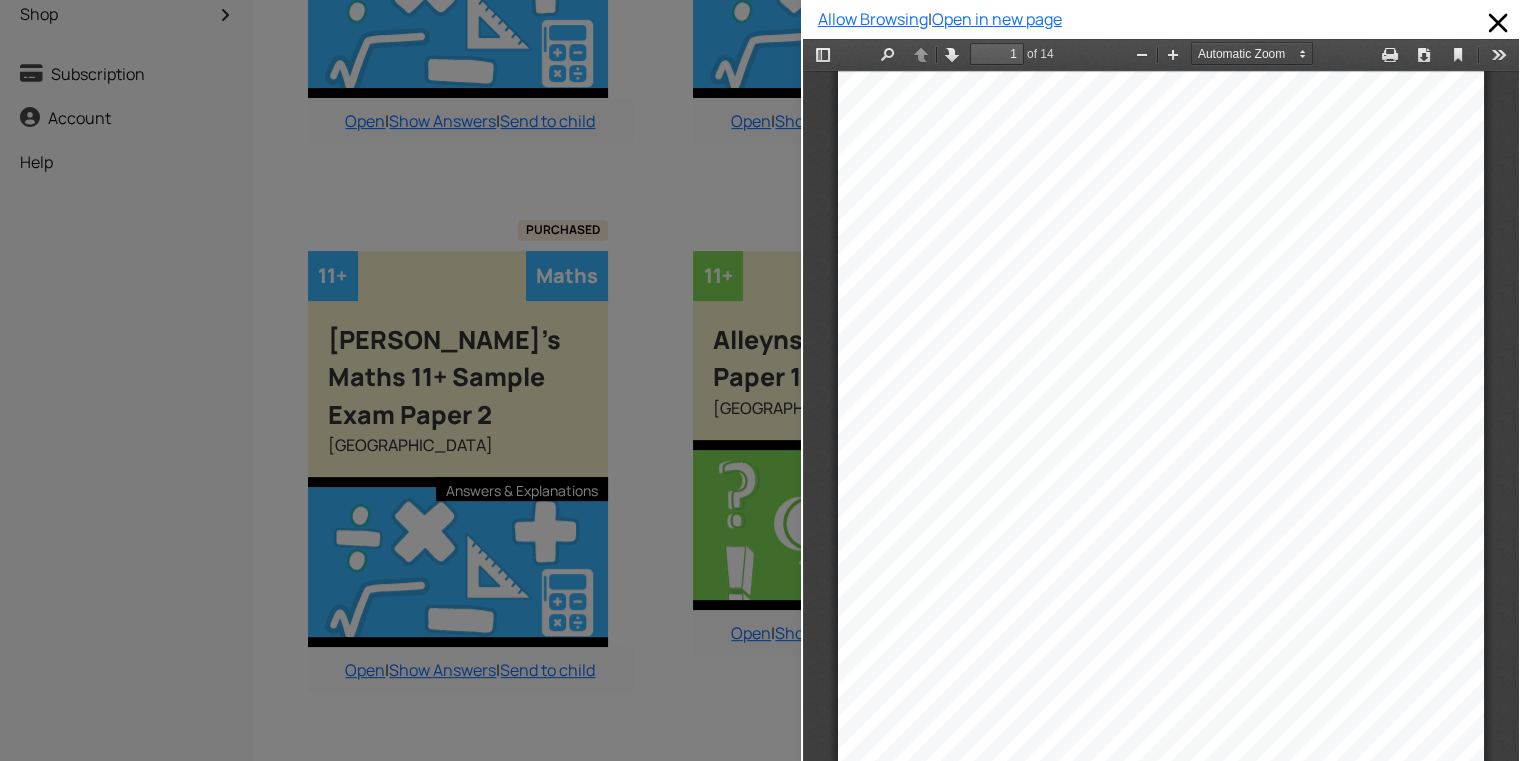 click at bounding box center [400, 380] 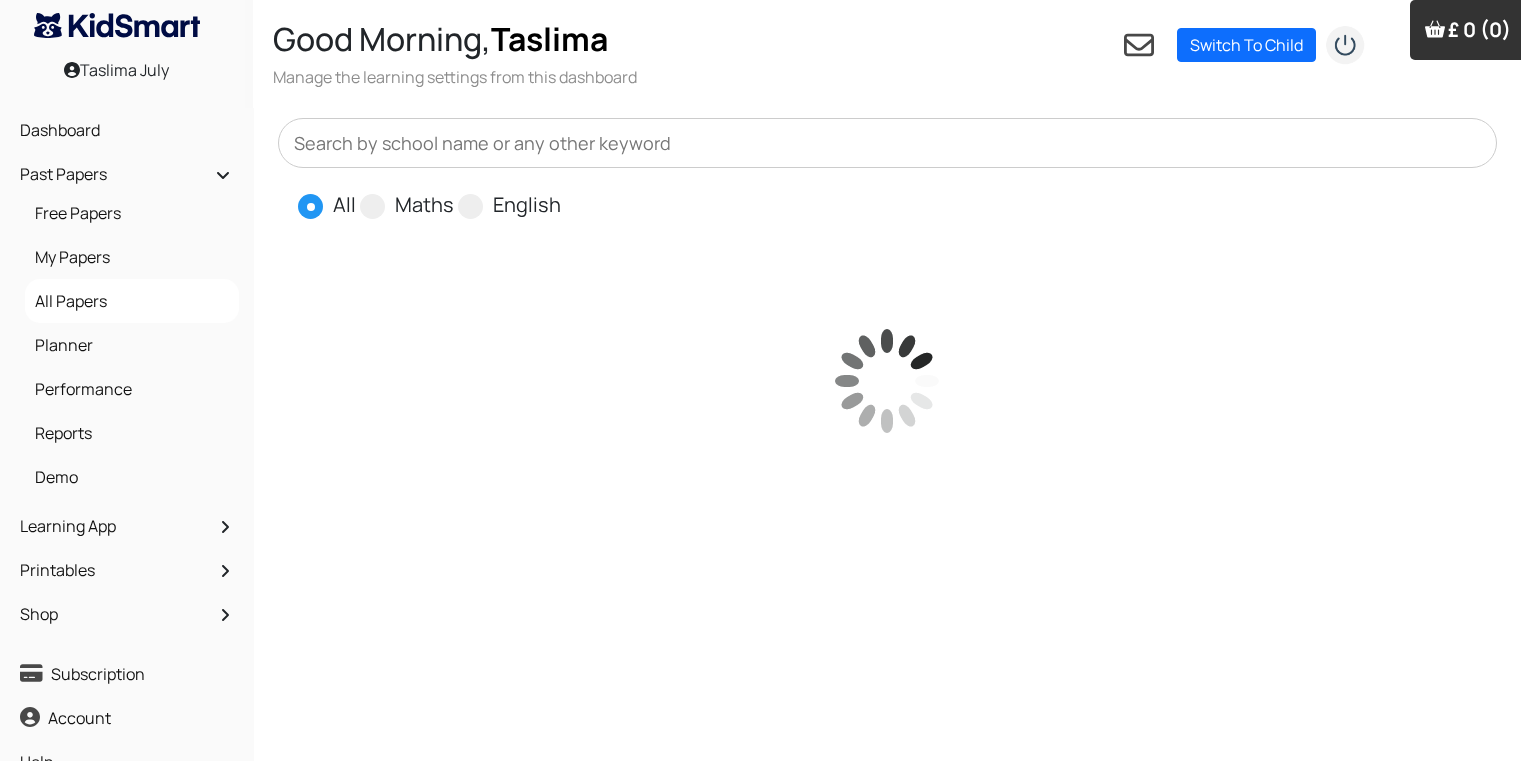 scroll, scrollTop: 40, scrollLeft: 0, axis: vertical 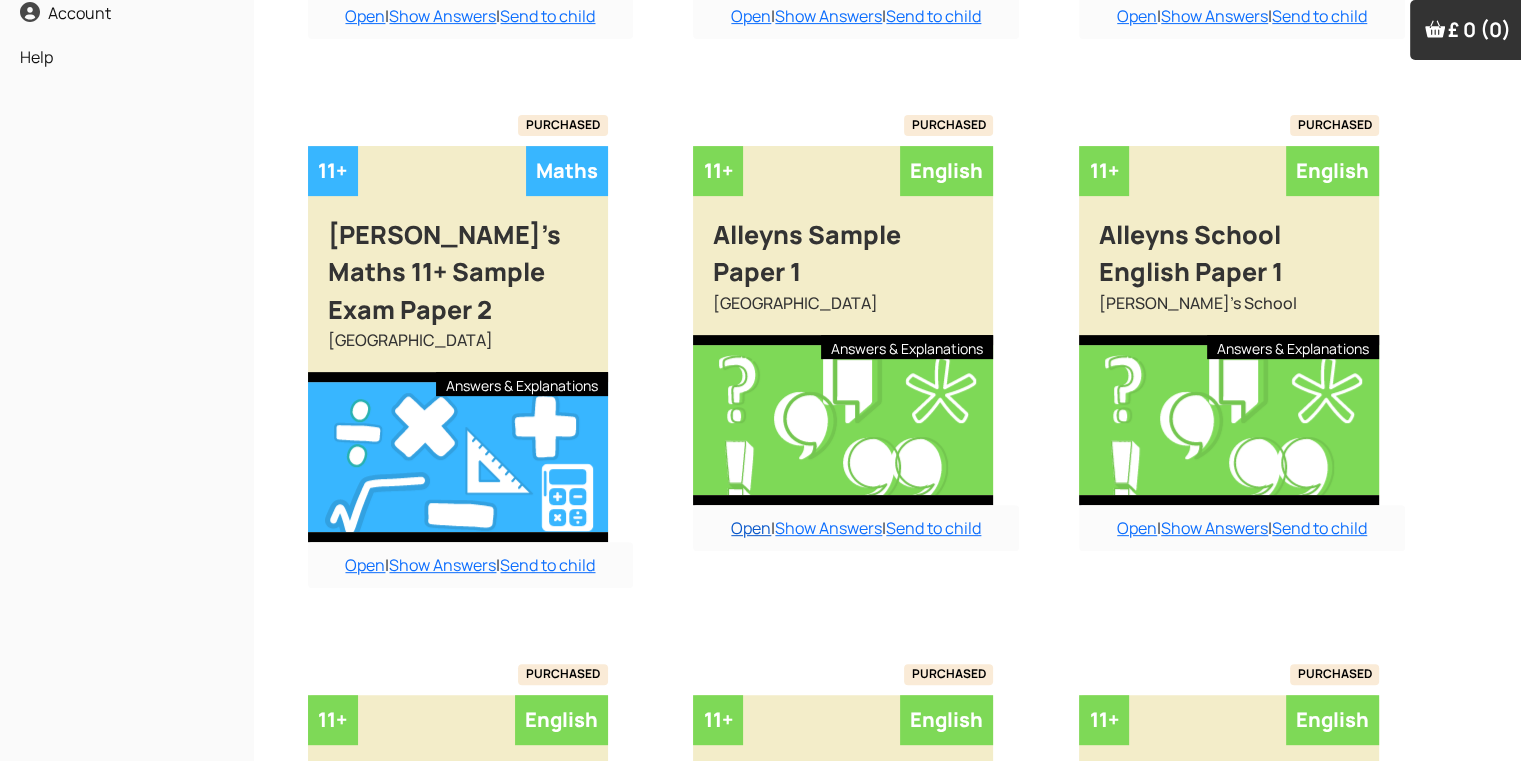 click on "Open" at bounding box center [751, 528] 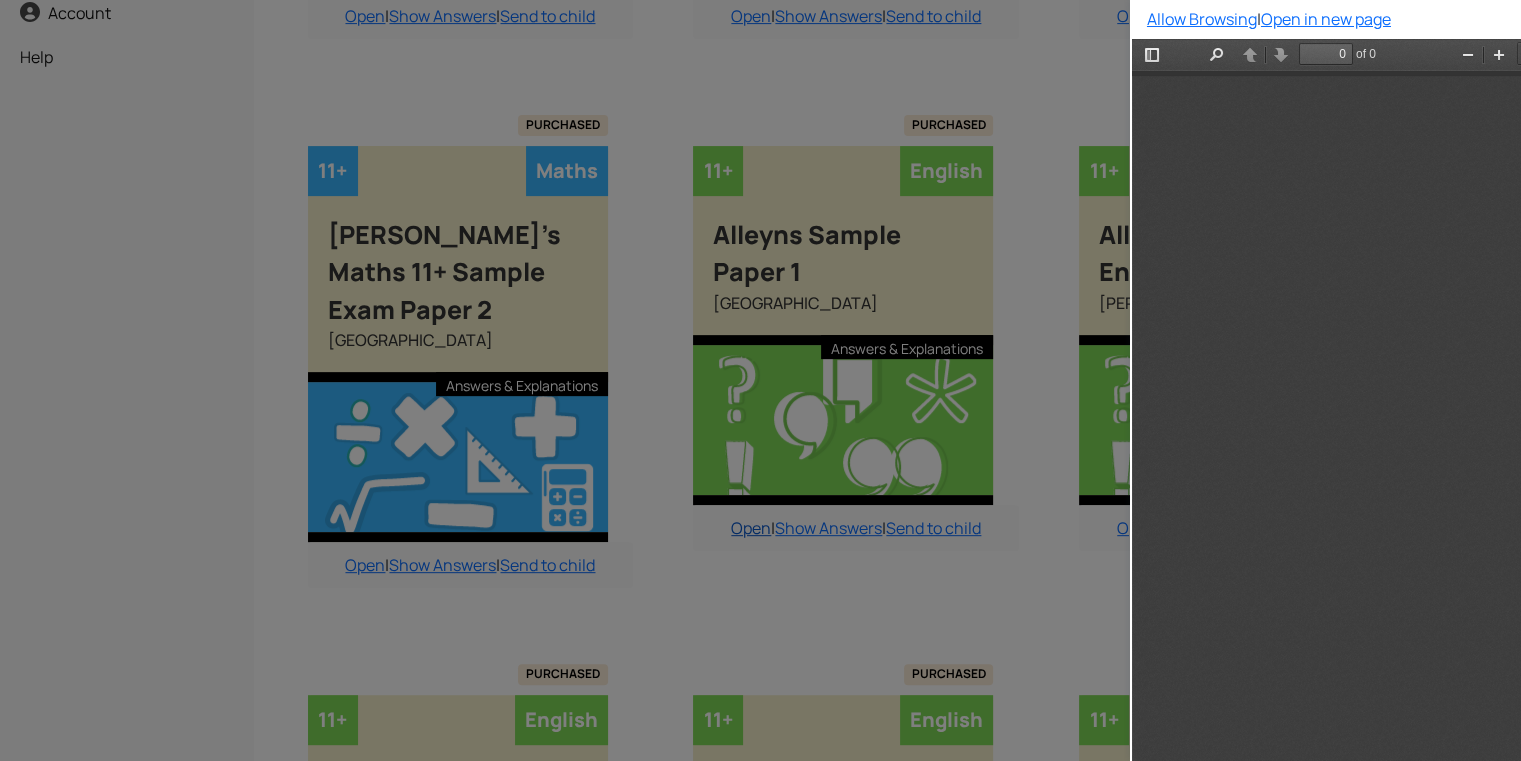 scroll, scrollTop: 0, scrollLeft: 0, axis: both 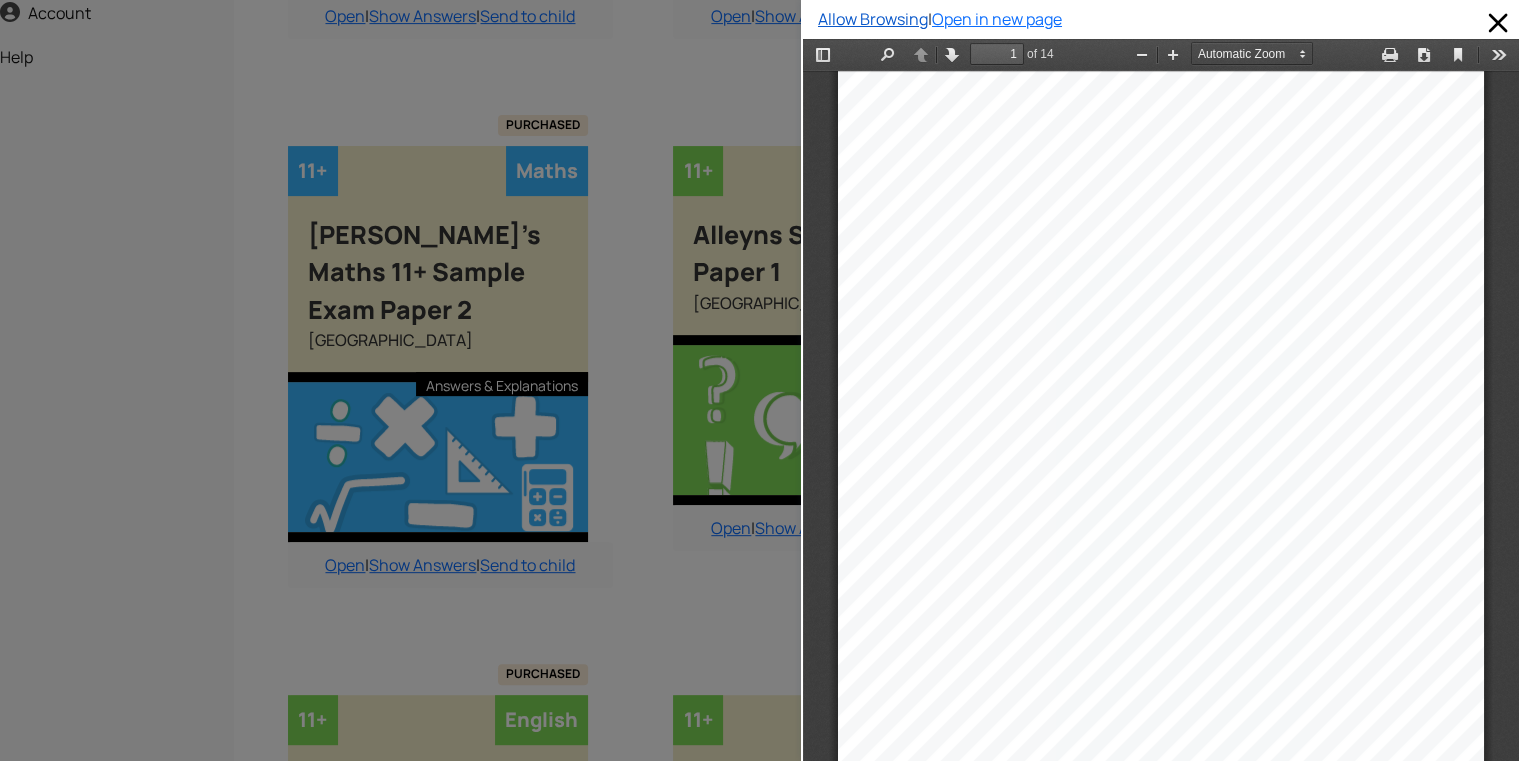 click on "Allow Browsing" at bounding box center (873, 19) 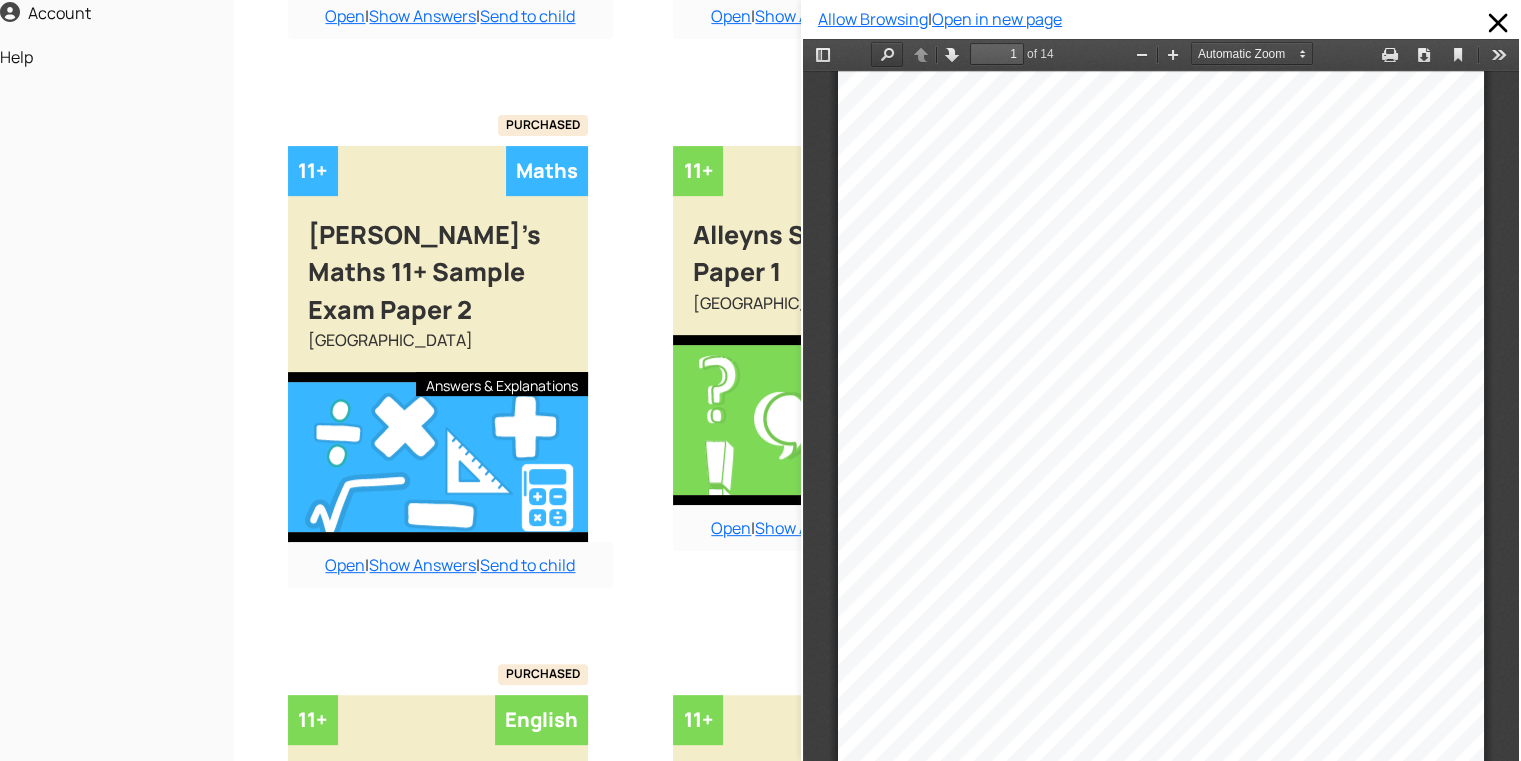 click on "Find" at bounding box center [887, 54] 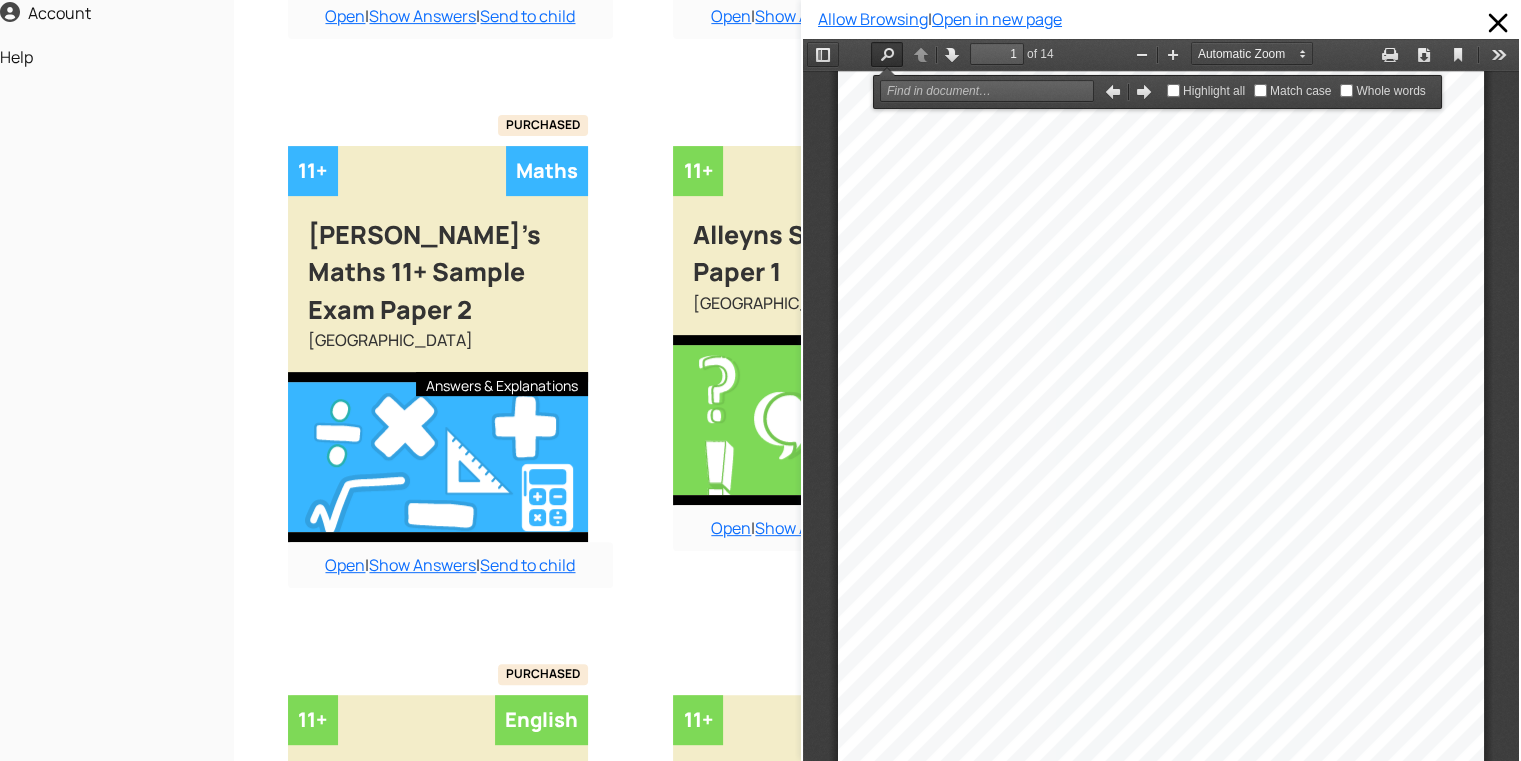 click on "Toggle Sidebar" at bounding box center (823, 54) 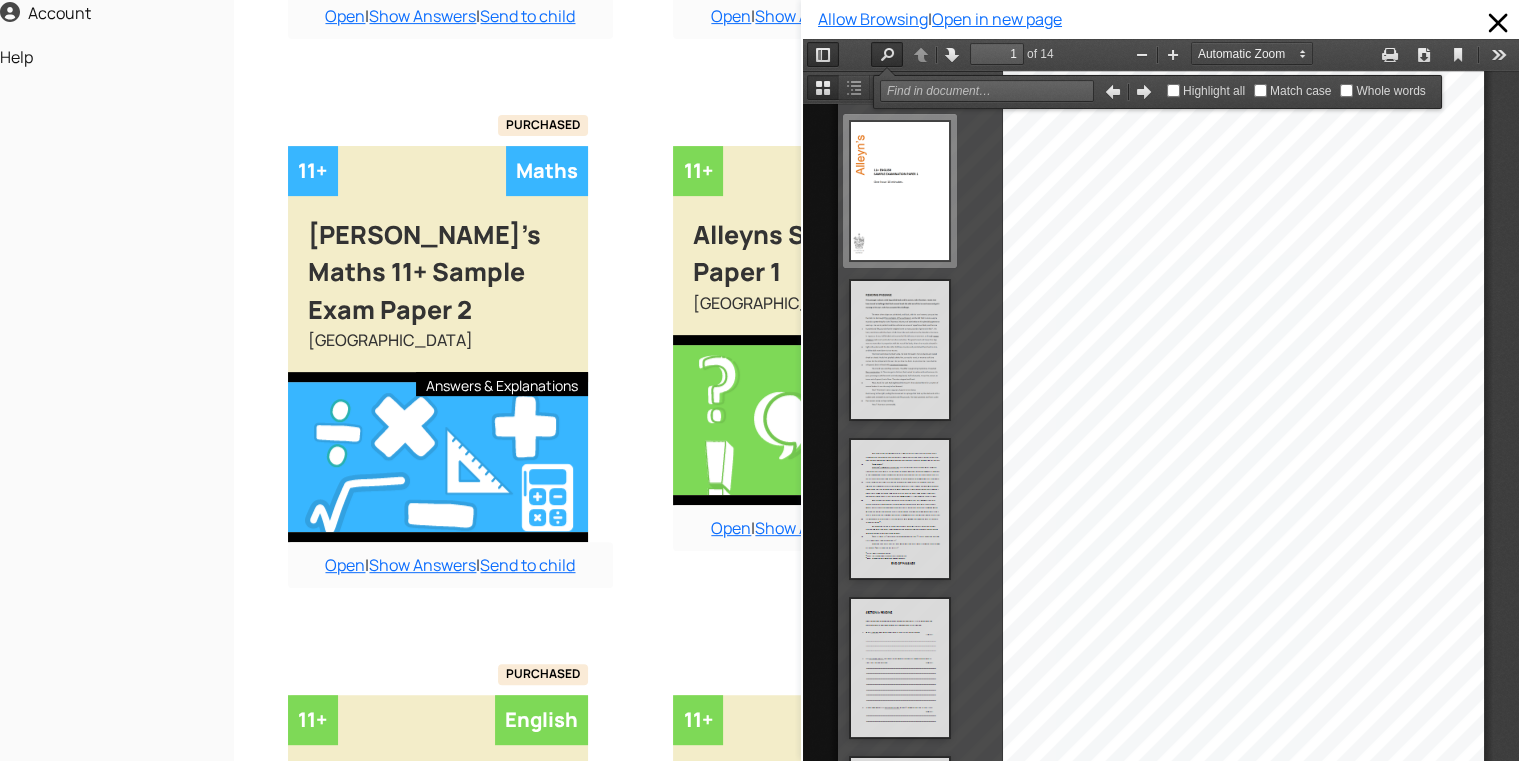 click on "11+ EN GLISH  SAMPLE EXAMINATION PAPER 1 One hour 10 minutes. [PERSON_NAME]’s Co - educational excellence" at bounding box center [1161, 528] 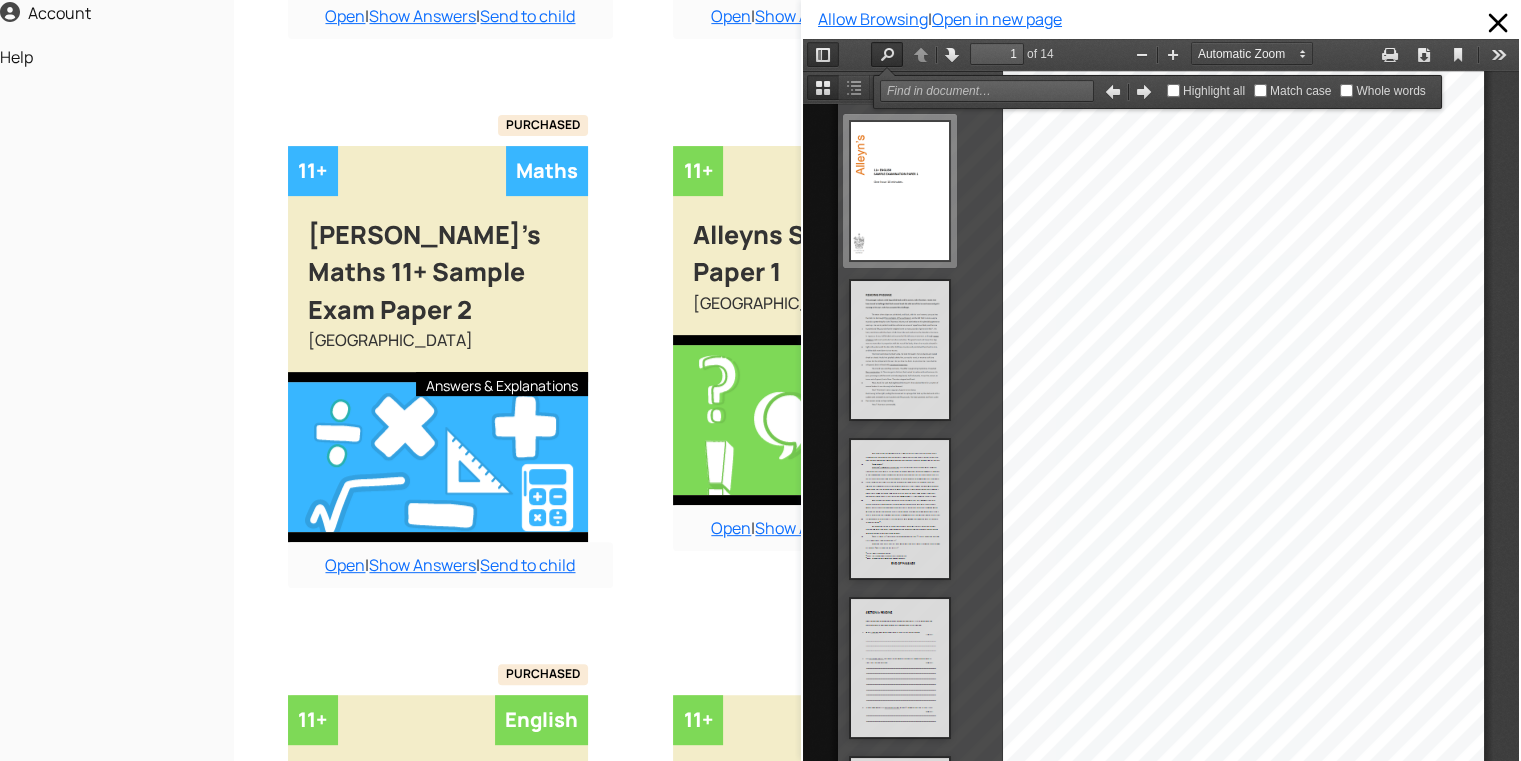 click on "Toggle Sidebar" at bounding box center [823, 54] 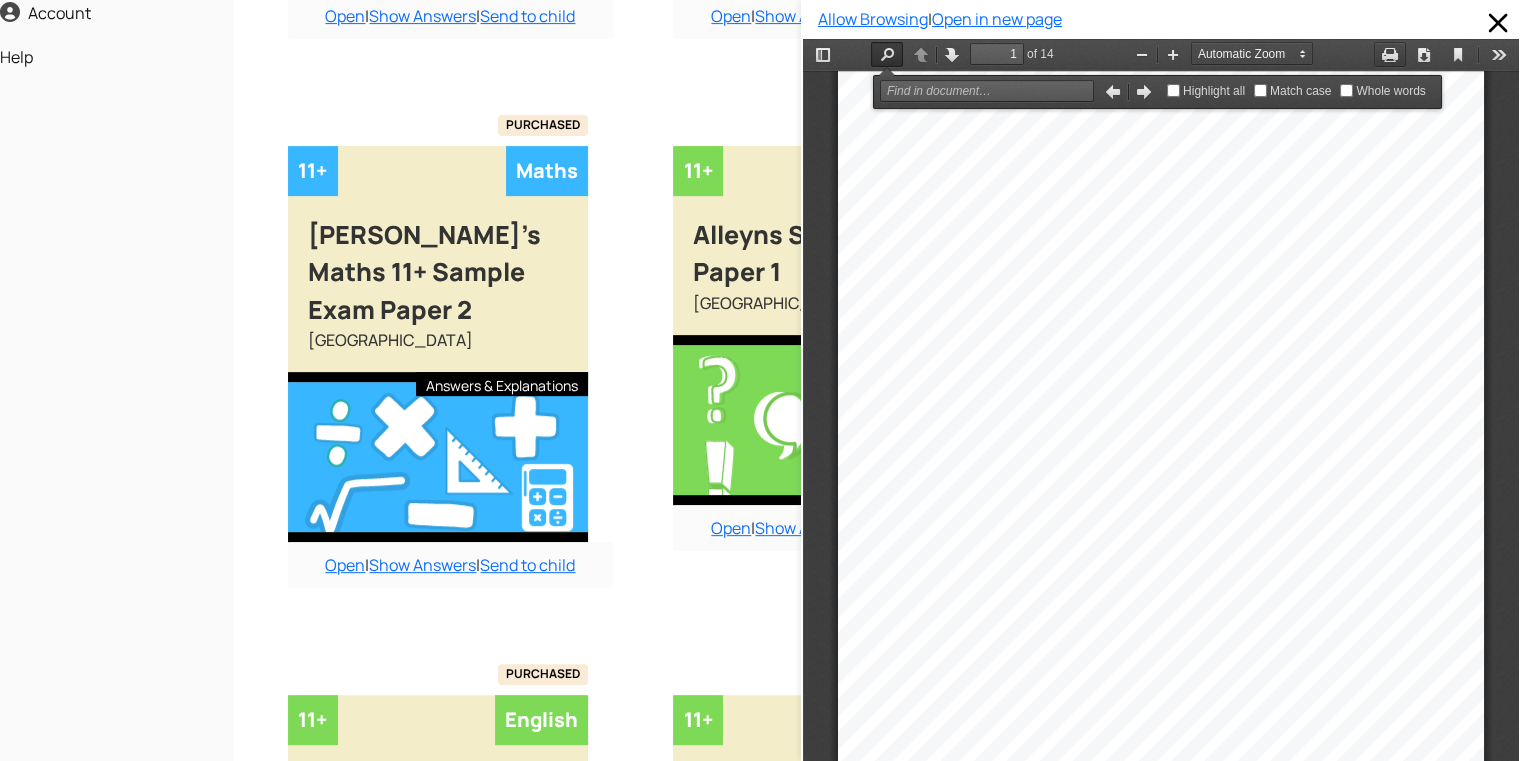 click on "Print" at bounding box center [1390, 54] 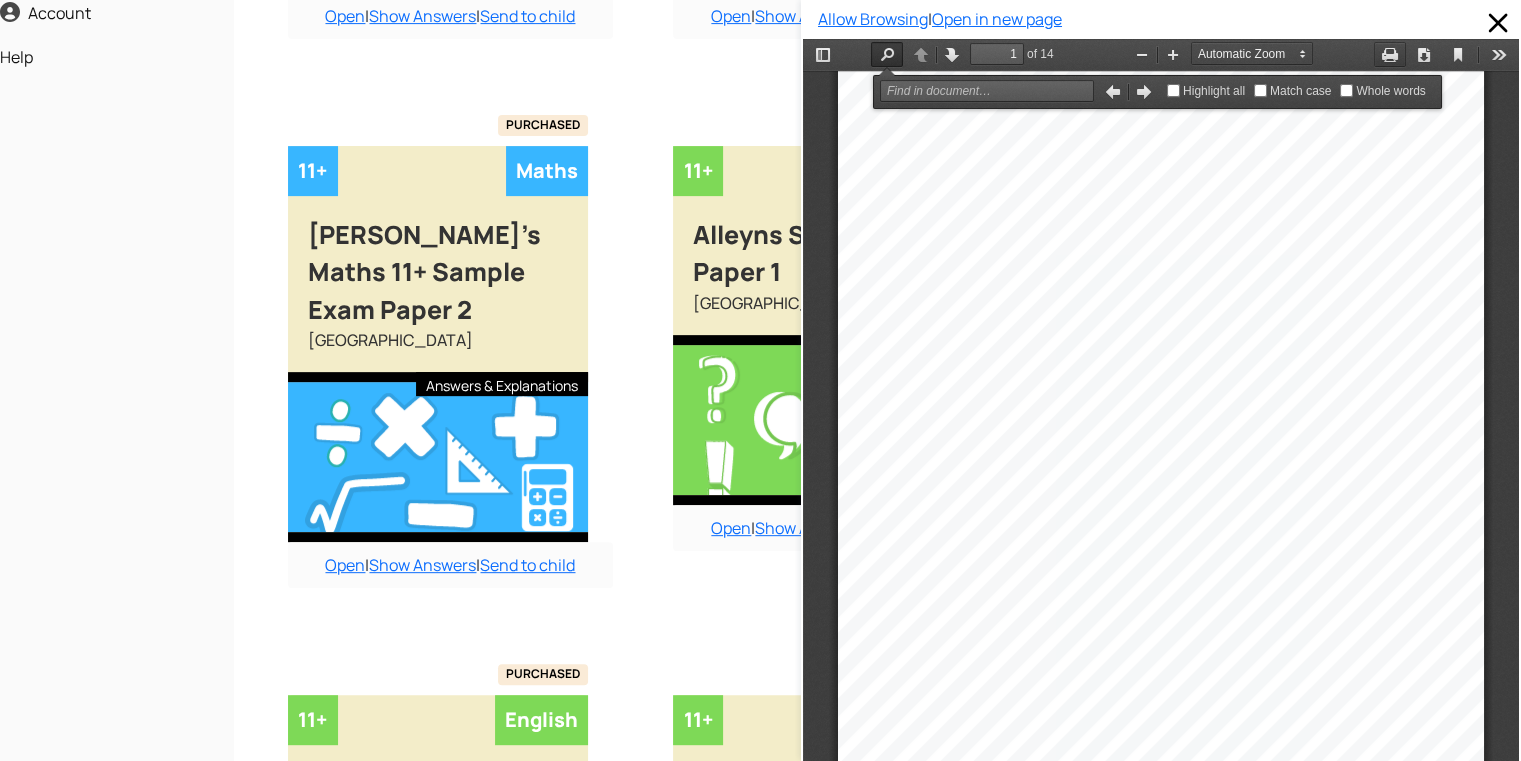 click on "Print" at bounding box center (1390, 54) 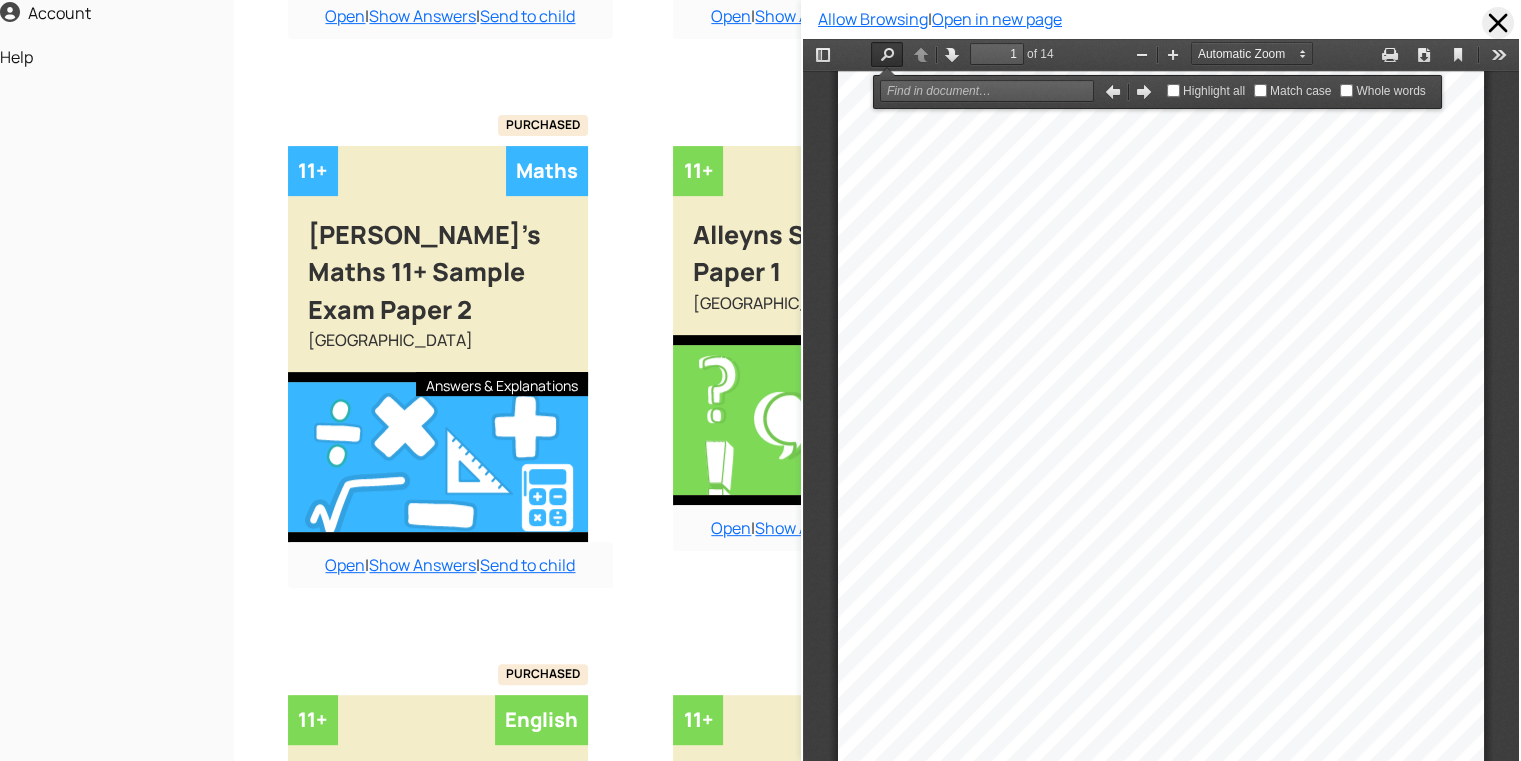 click at bounding box center [1498, 23] 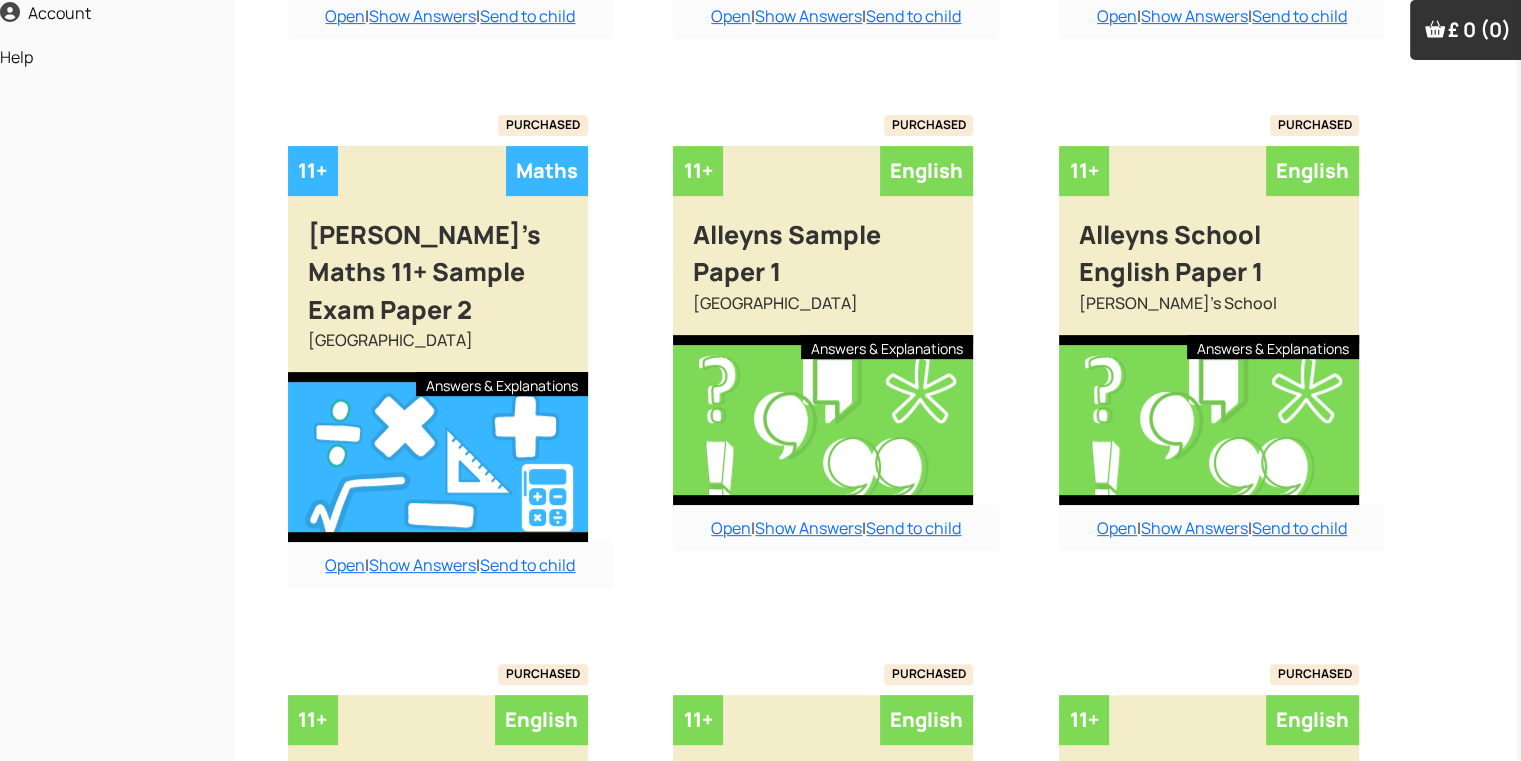 click on "Open   |  Show Answers   |  Send to child" at bounding box center [1222, 528] 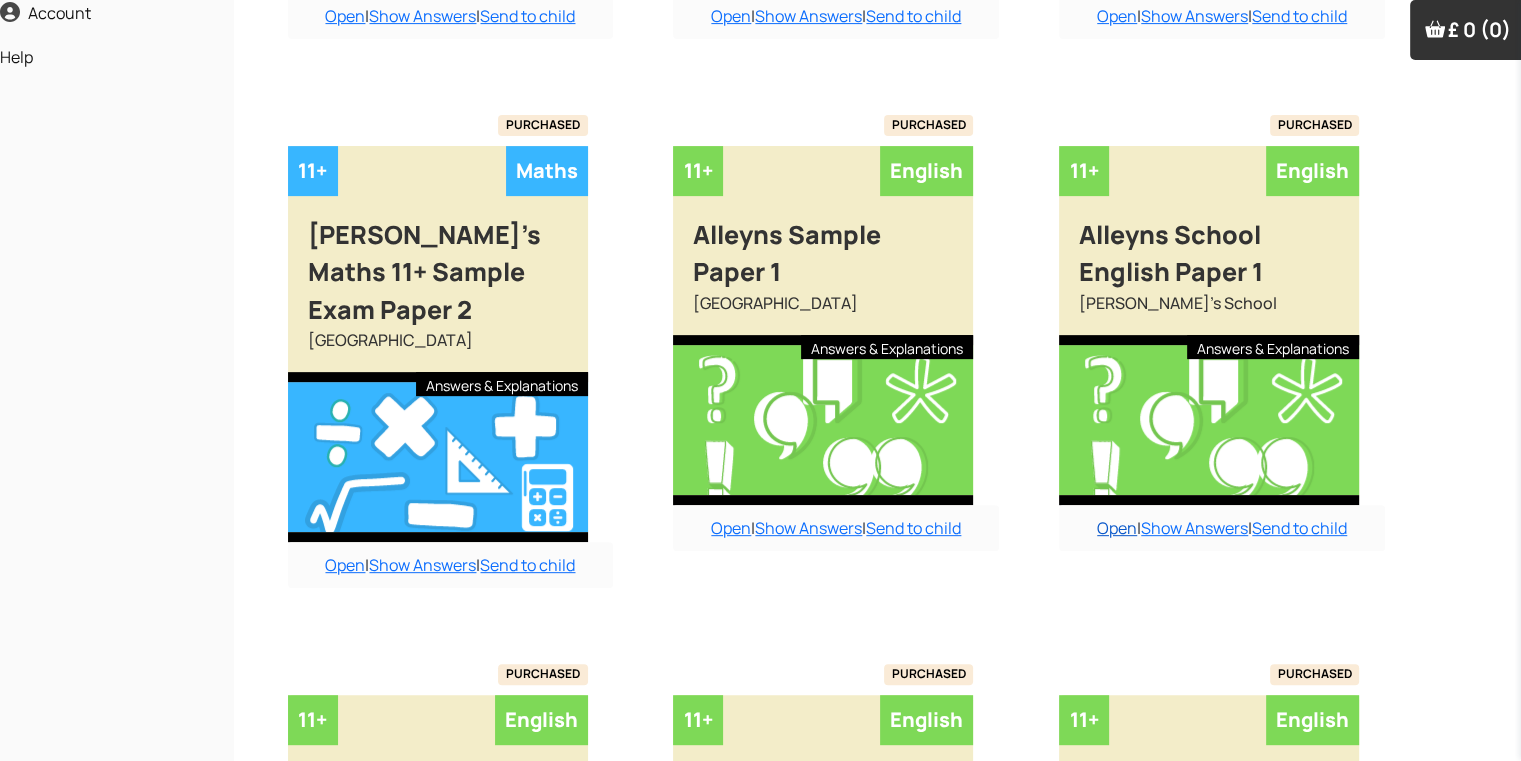 click on "Open" at bounding box center [1117, 528] 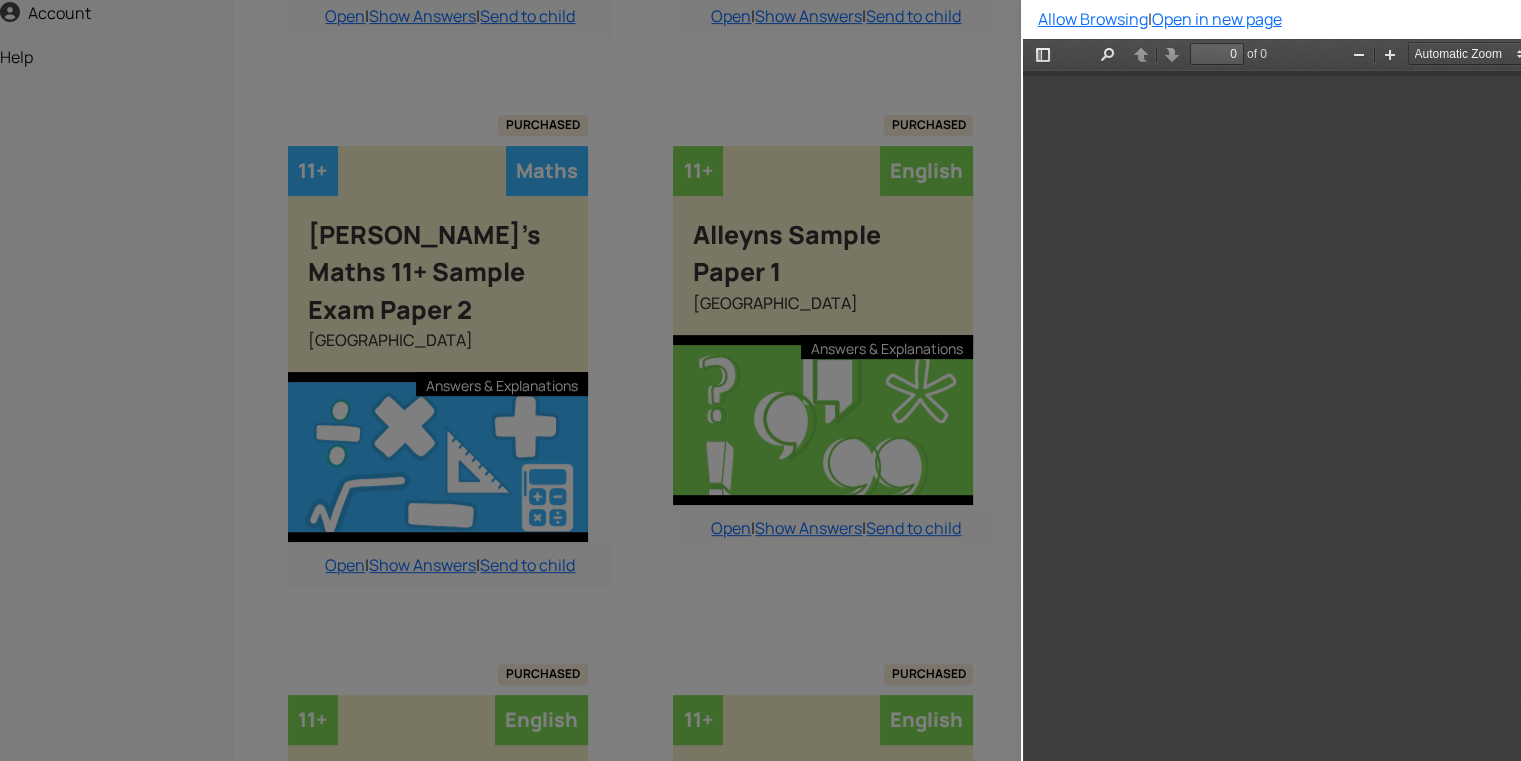 scroll, scrollTop: 0, scrollLeft: 0, axis: both 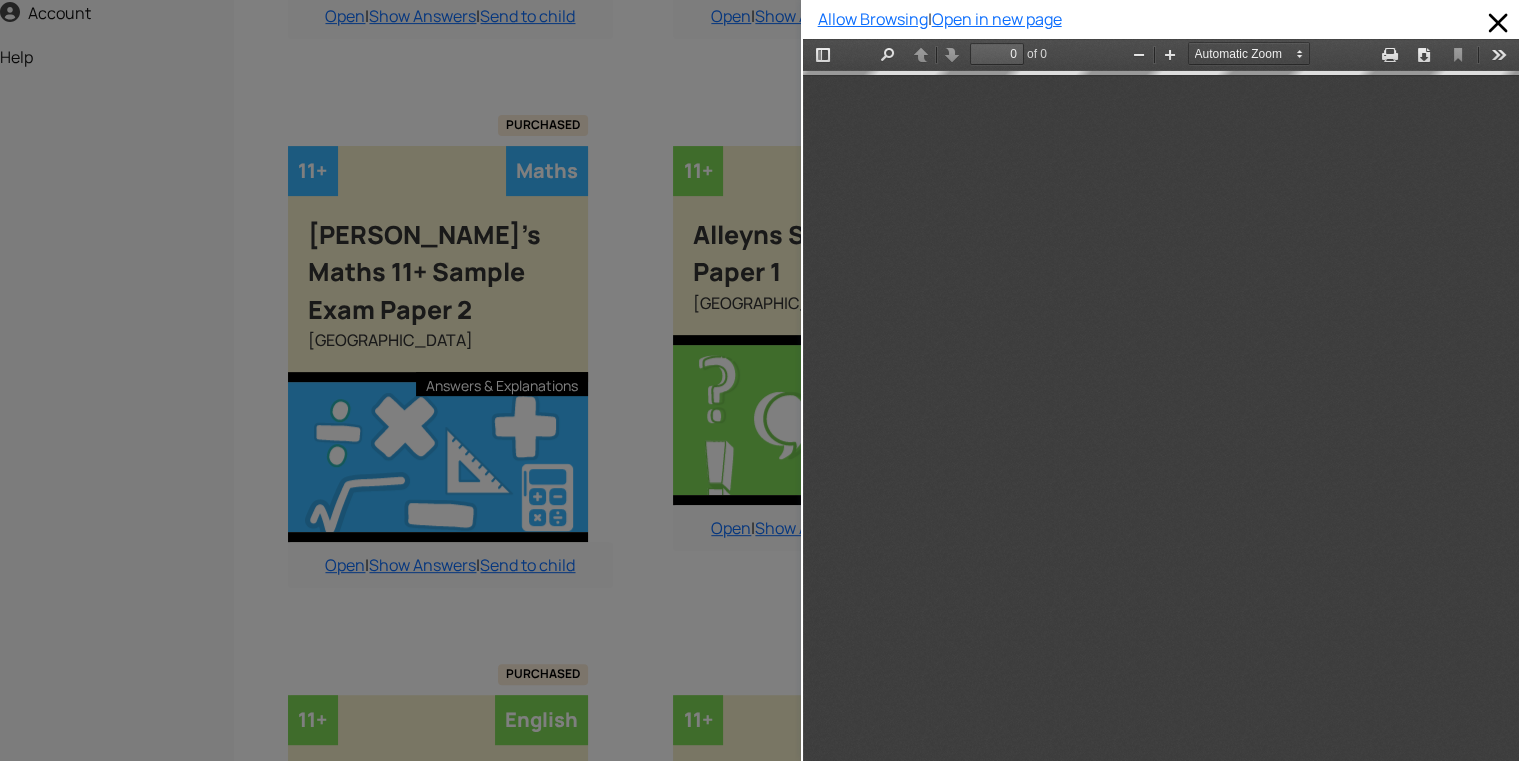 click at bounding box center (1161, 433) 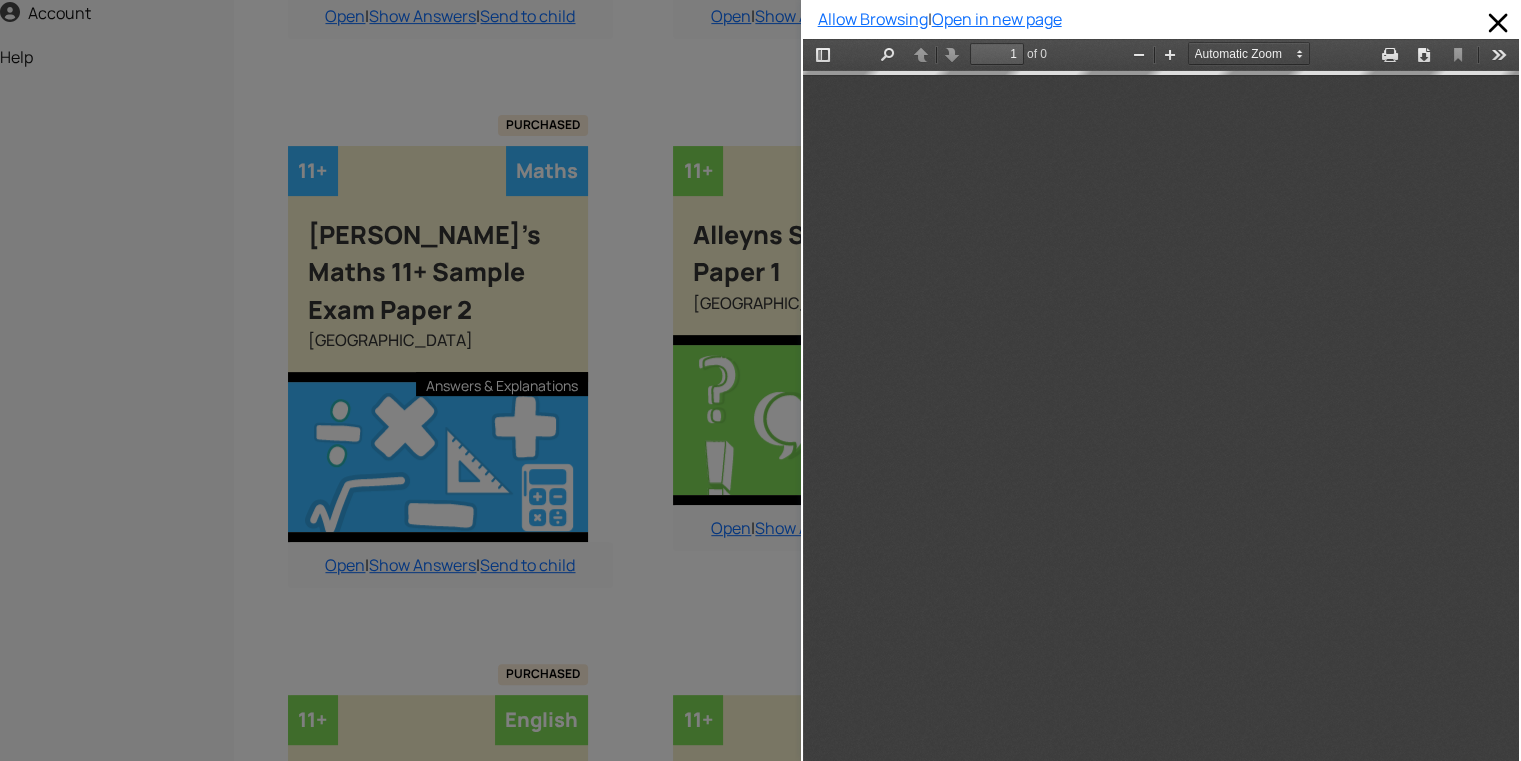 scroll, scrollTop: 10, scrollLeft: 0, axis: vertical 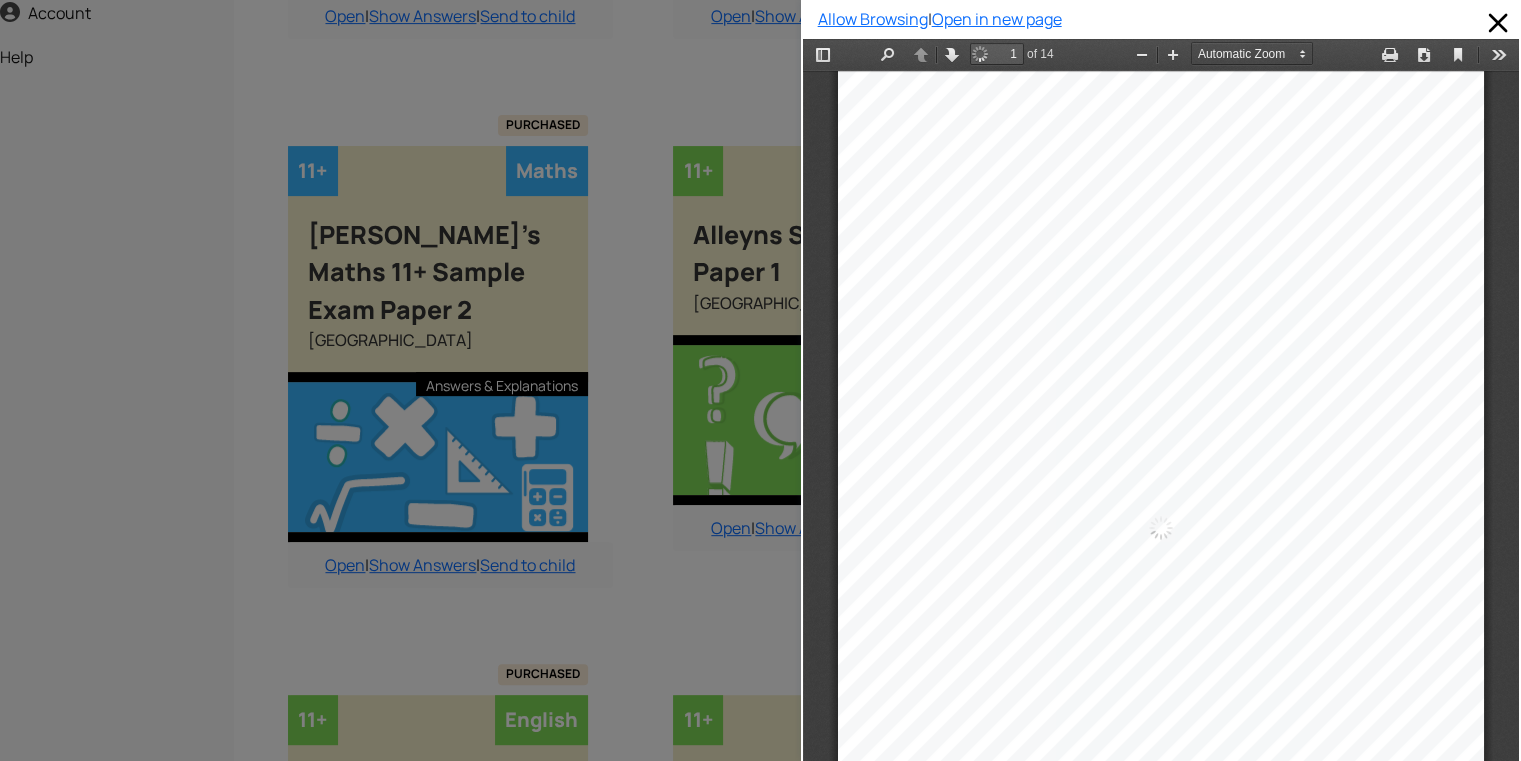 click at bounding box center [1161, 528] 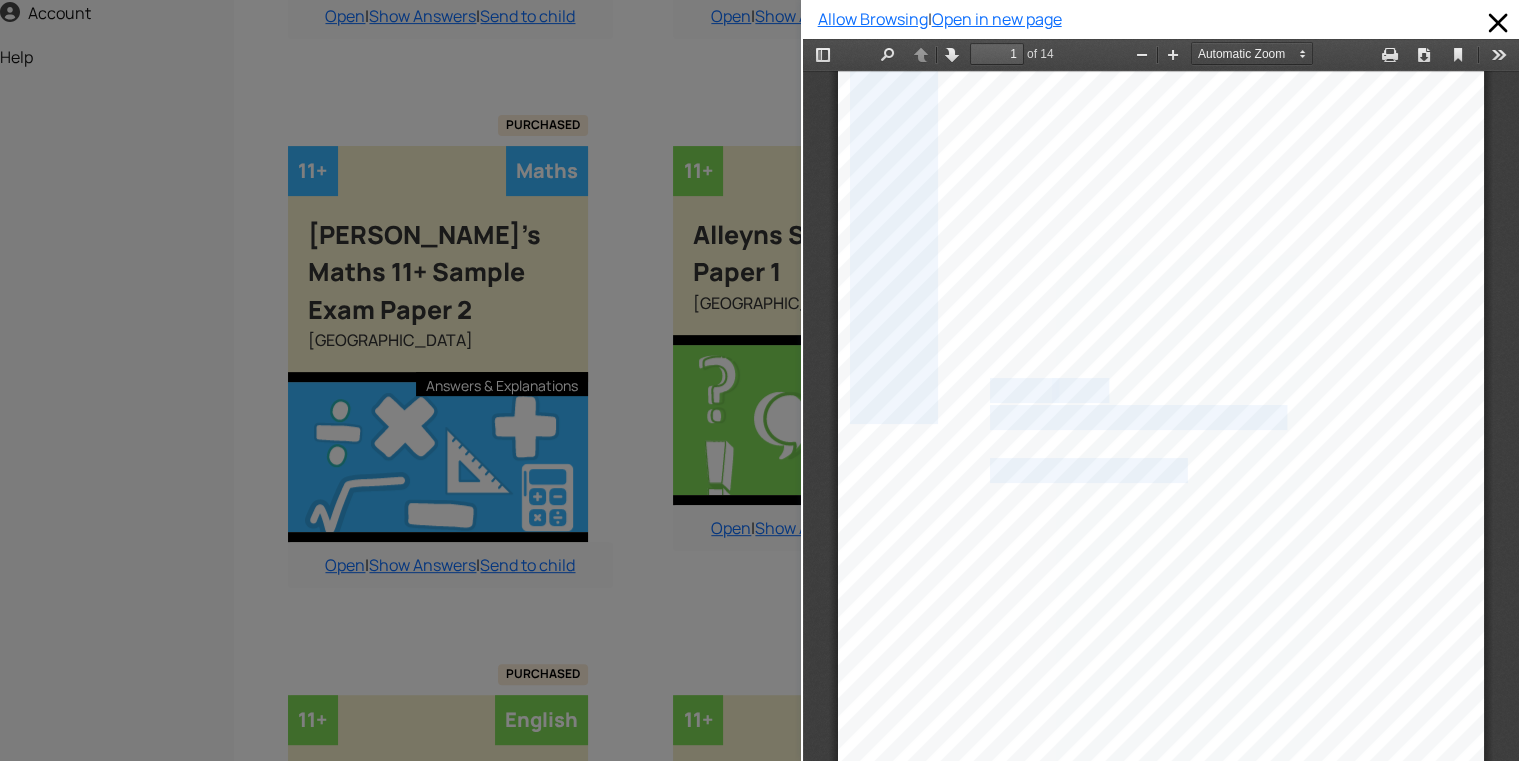 drag, startPoint x: 1911, startPoint y: 566, endPoint x: 1169, endPoint y: 277, distance: 796.29456 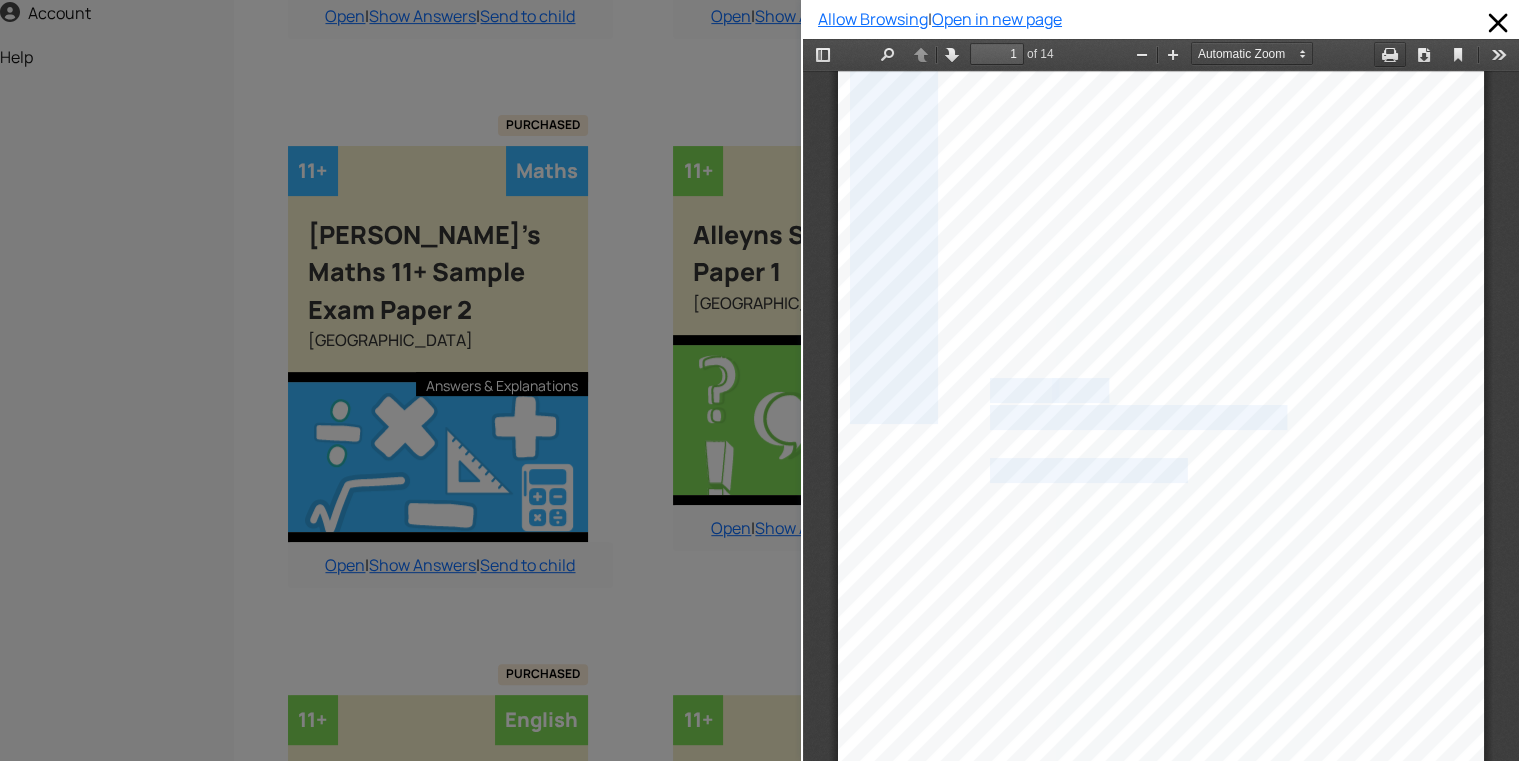 click on "Print" at bounding box center [1390, 54] 